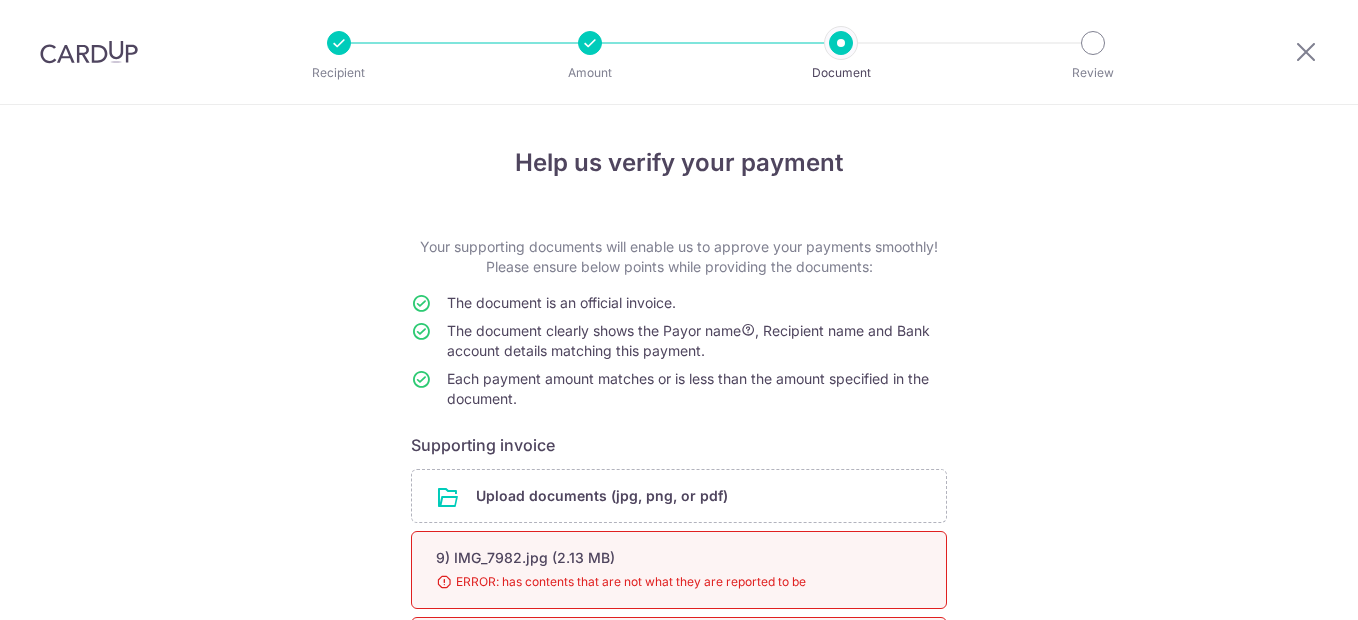 scroll, scrollTop: 0, scrollLeft: 0, axis: both 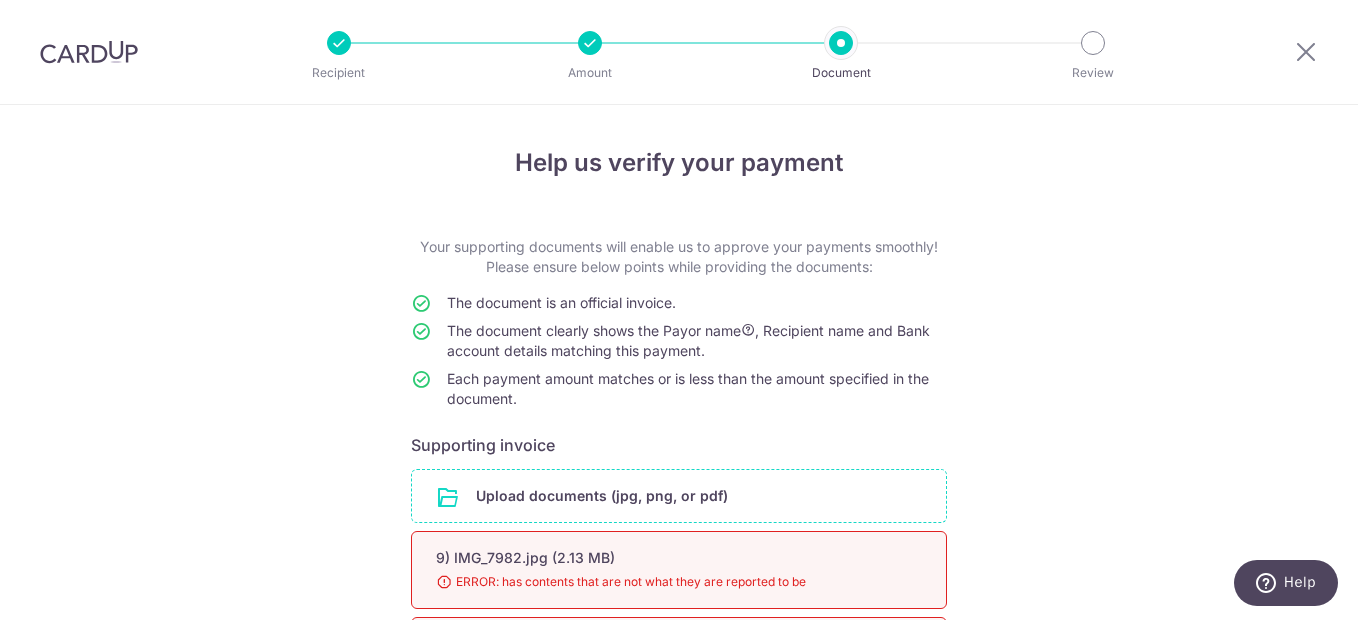 click at bounding box center (679, 496) 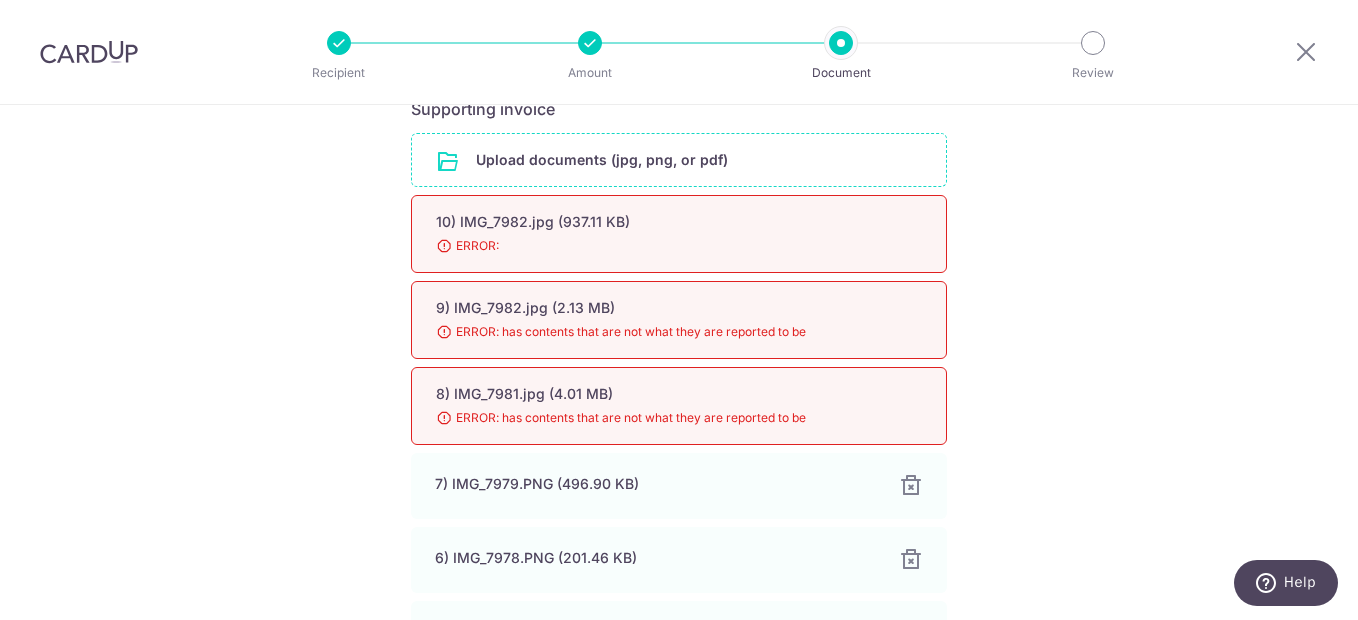 scroll, scrollTop: 400, scrollLeft: 0, axis: vertical 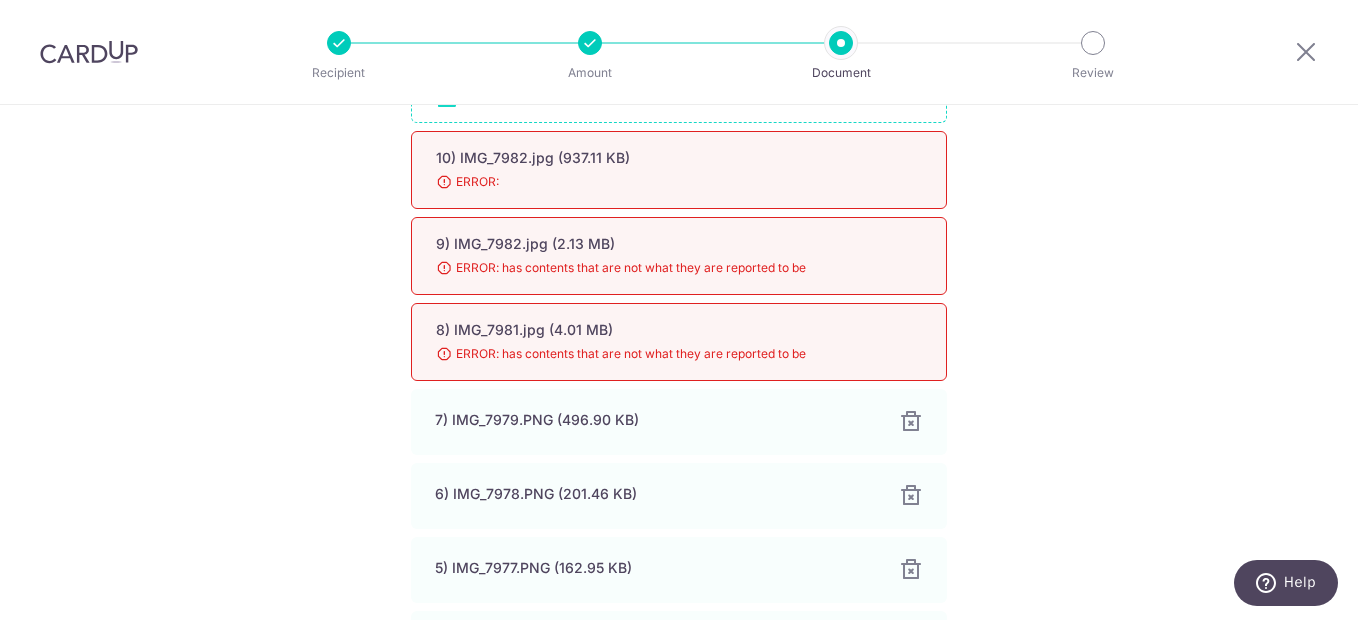 click on "8) IMG_7981.jpg (4.01 MB) 98% Done Download ERROR: has contents that are not what they are reported to be" at bounding box center [679, 342] 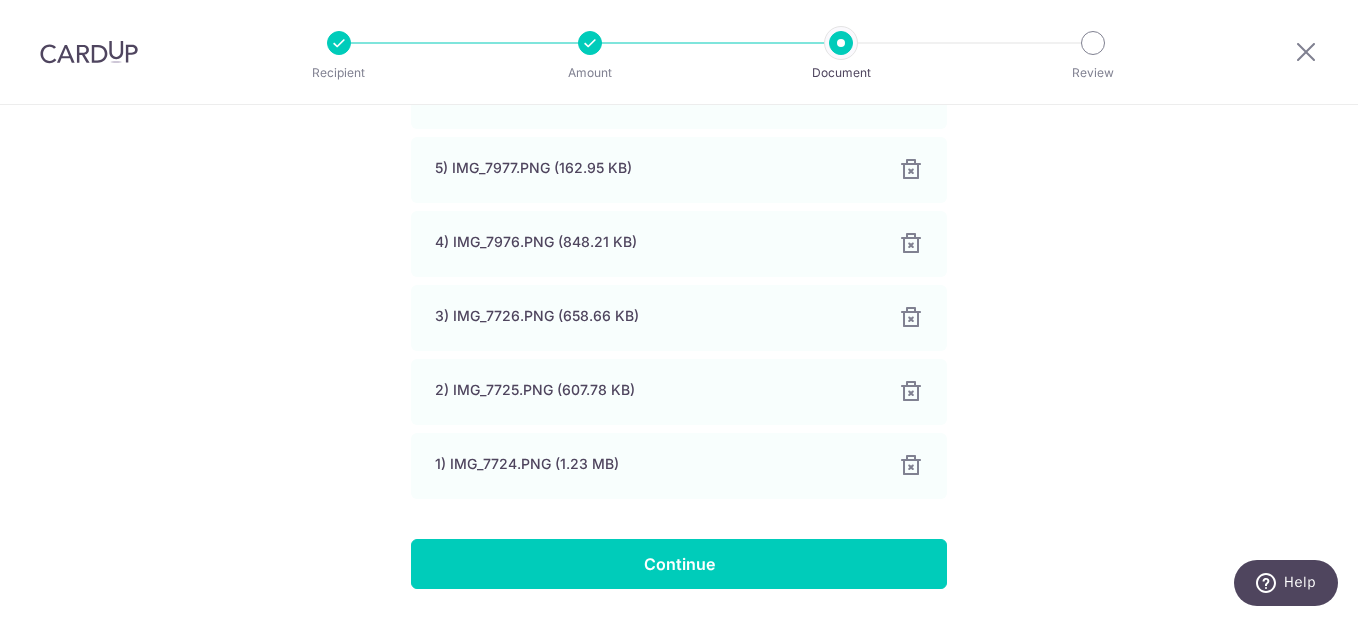 scroll, scrollTop: 863, scrollLeft: 0, axis: vertical 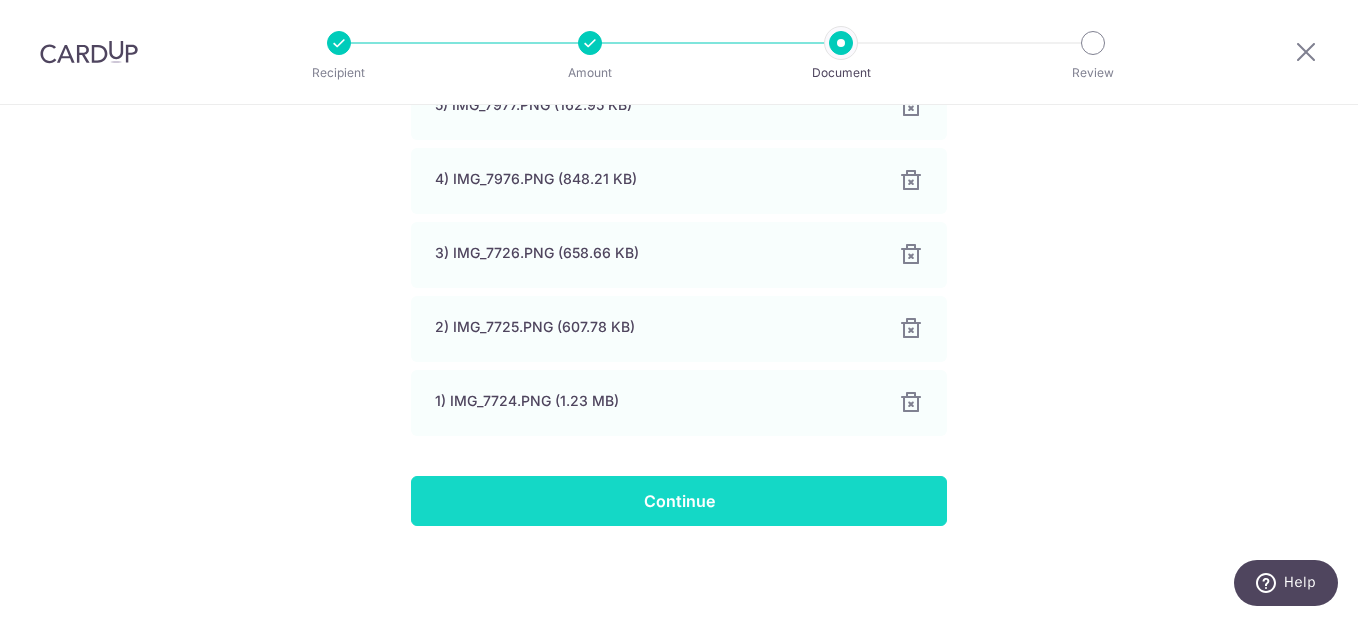 click on "Continue" at bounding box center (679, 501) 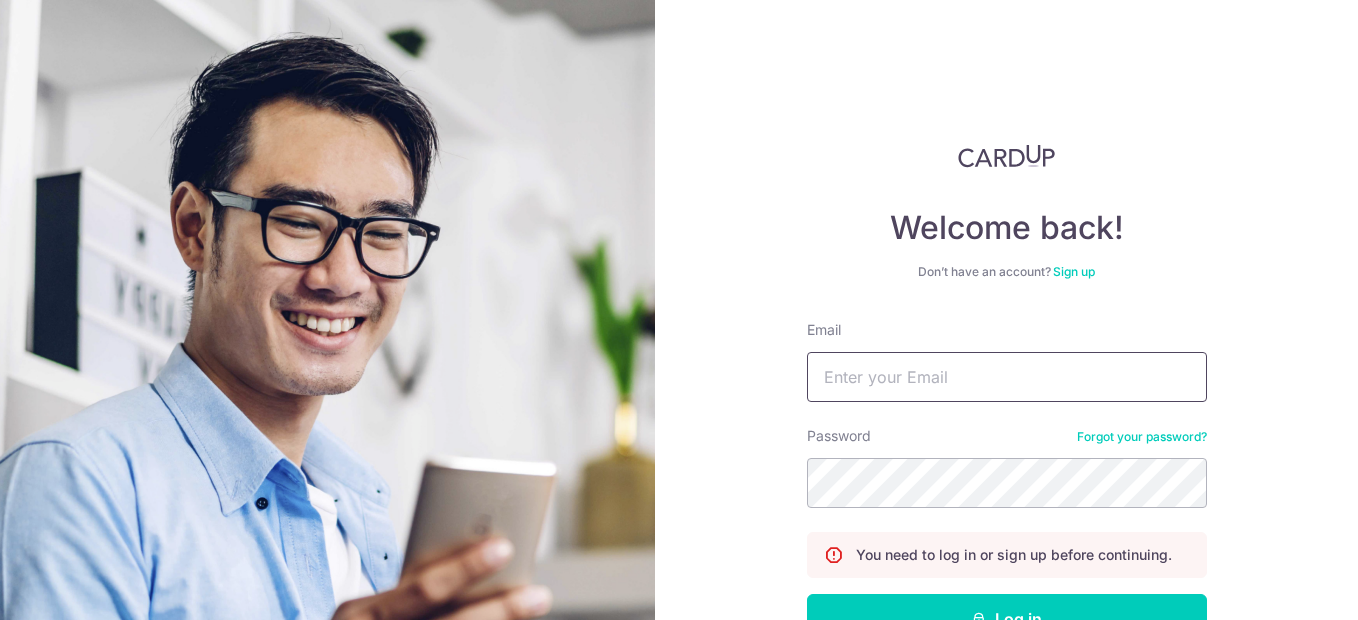 scroll, scrollTop: 0, scrollLeft: 0, axis: both 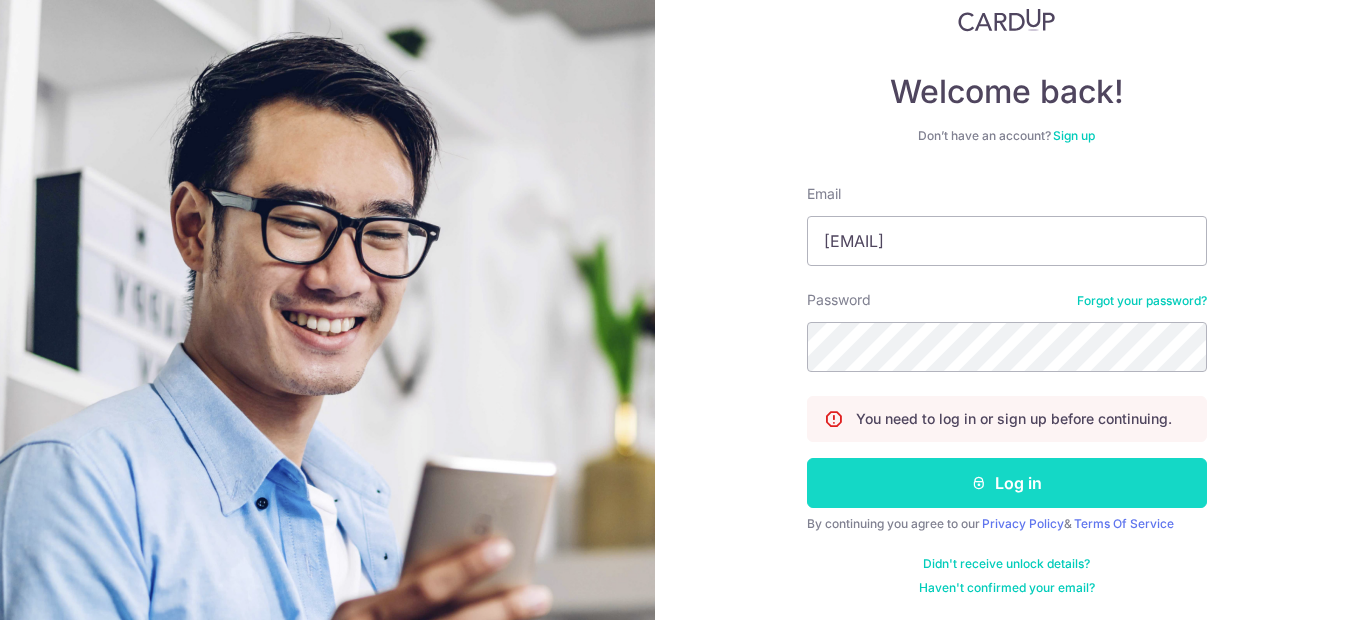 click on "Log in" at bounding box center [1007, 483] 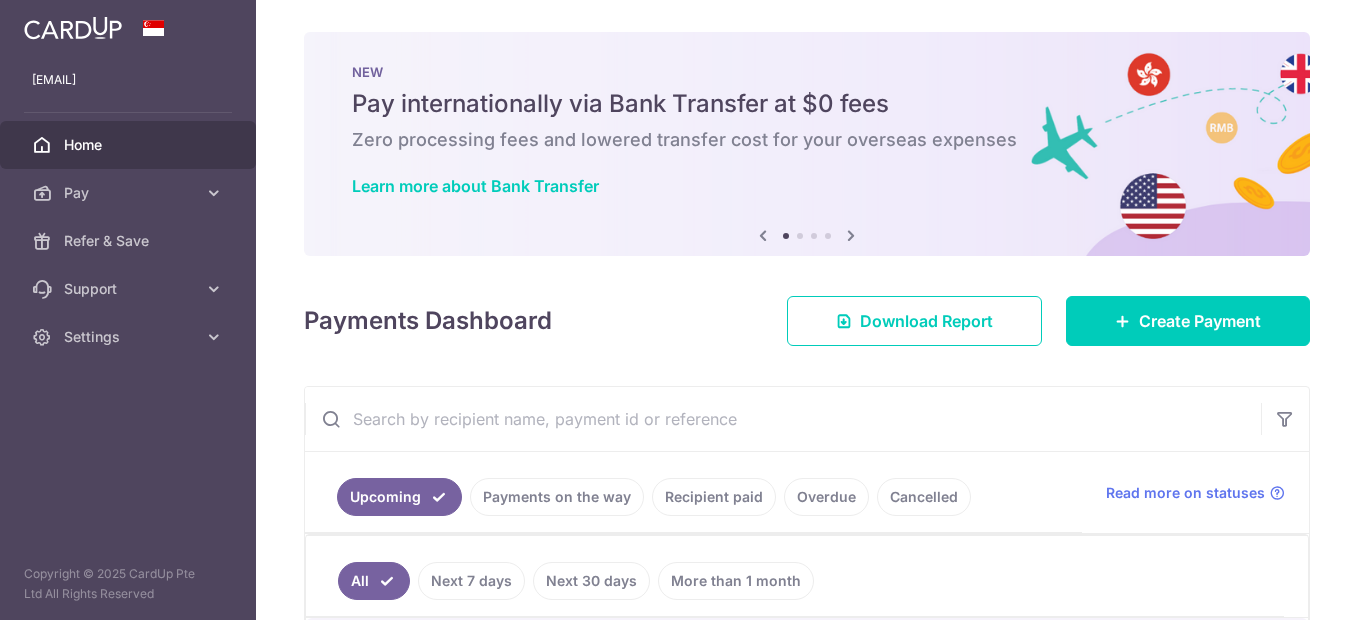 scroll, scrollTop: 0, scrollLeft: 0, axis: both 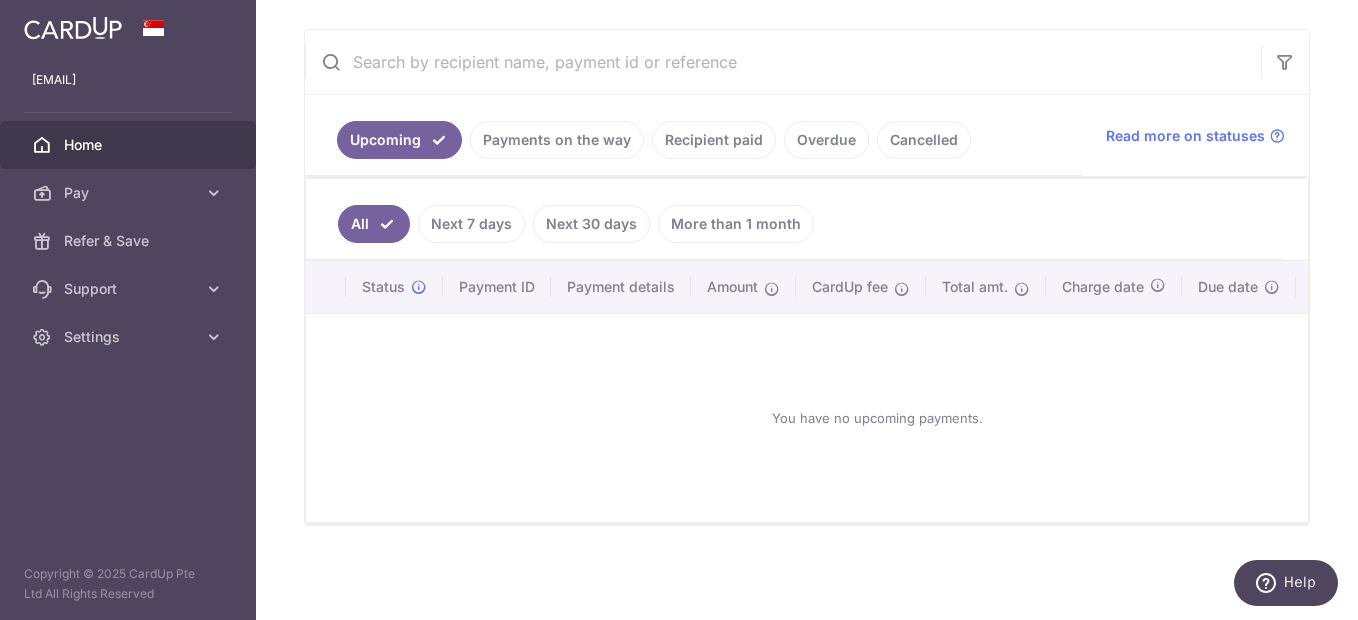 click on "Payments on the way" at bounding box center (557, 140) 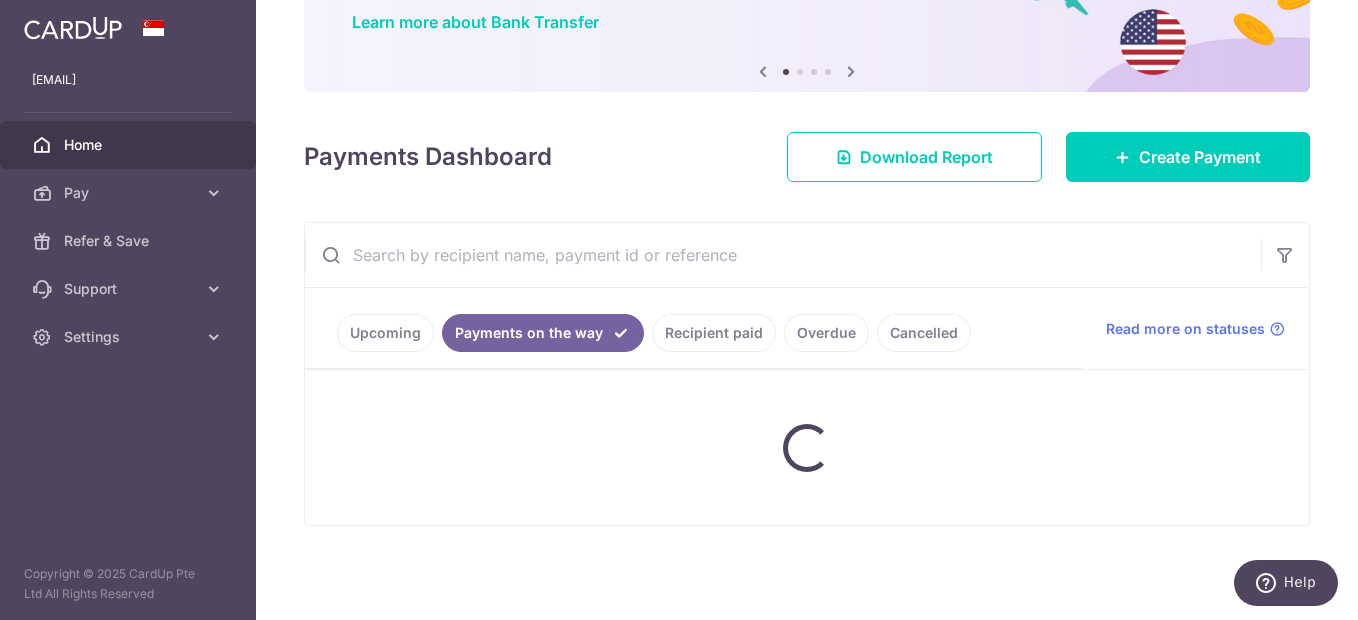 scroll, scrollTop: 146, scrollLeft: 0, axis: vertical 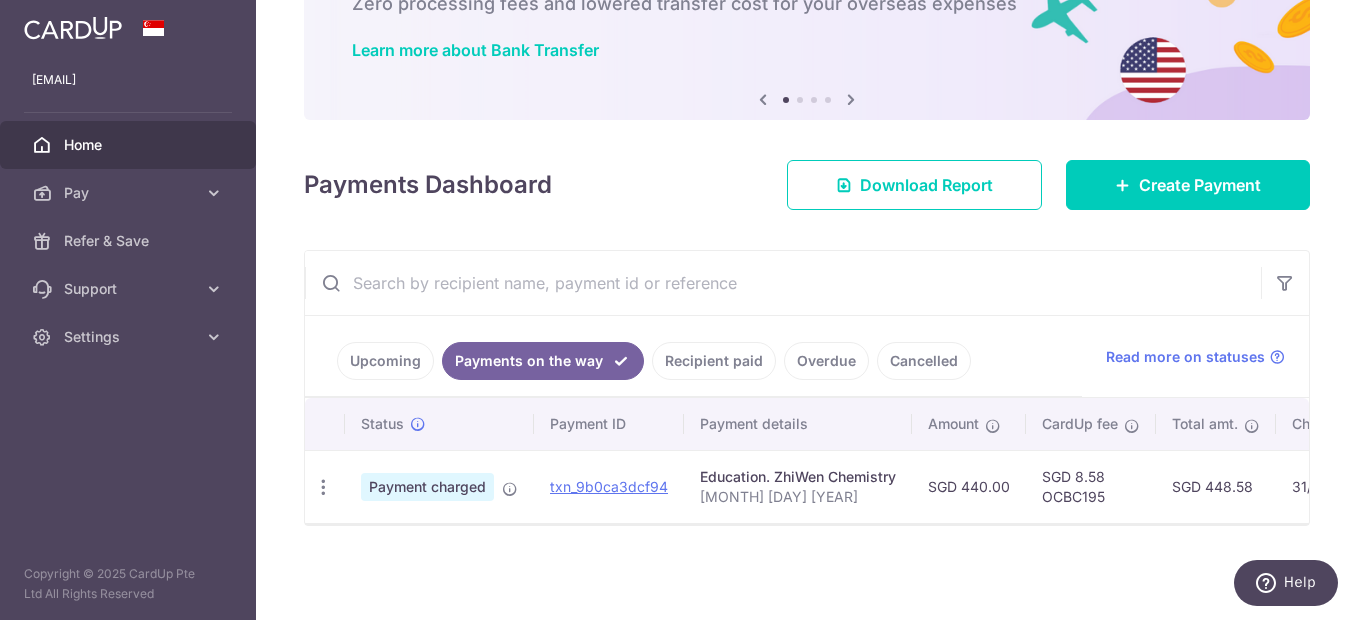 click on "Upcoming" at bounding box center [385, 361] 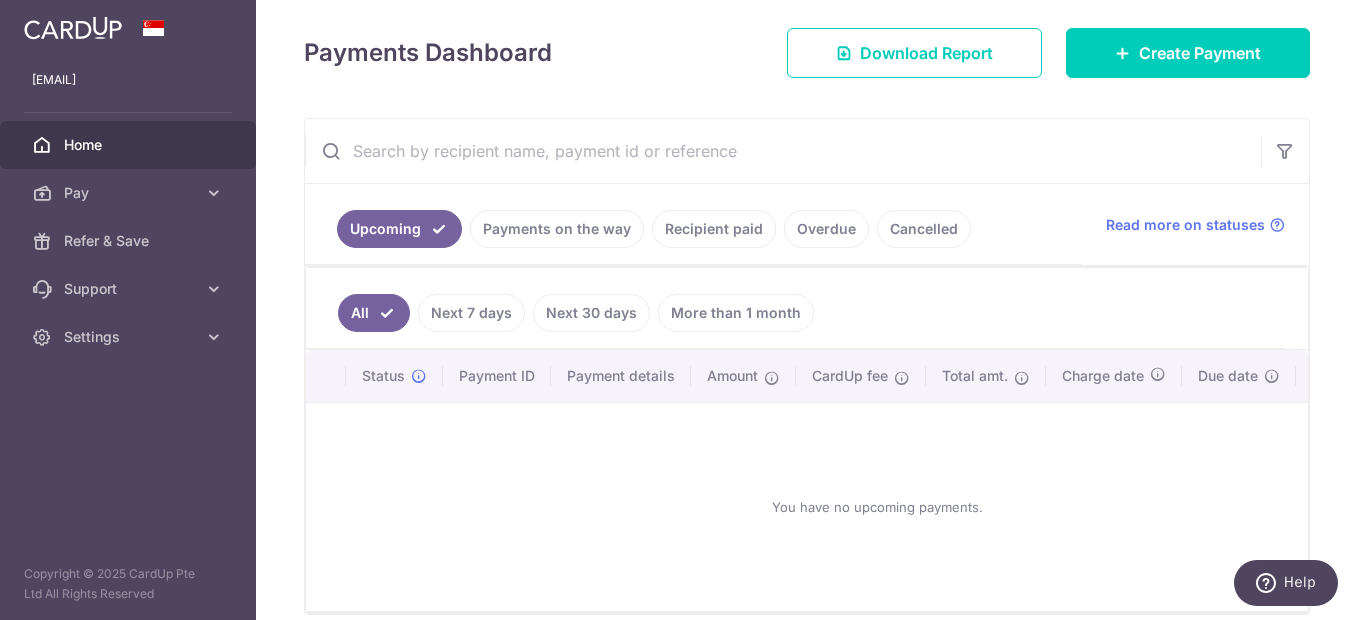 scroll, scrollTop: 267, scrollLeft: 0, axis: vertical 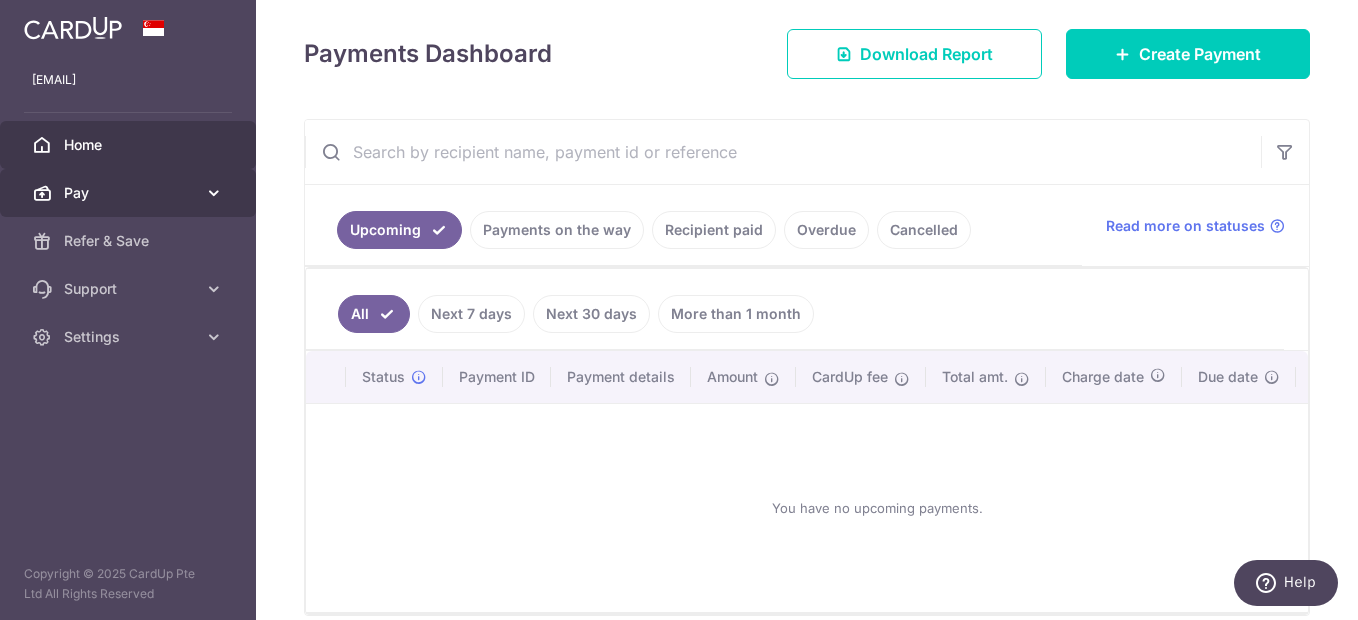 click on "Pay" at bounding box center [130, 193] 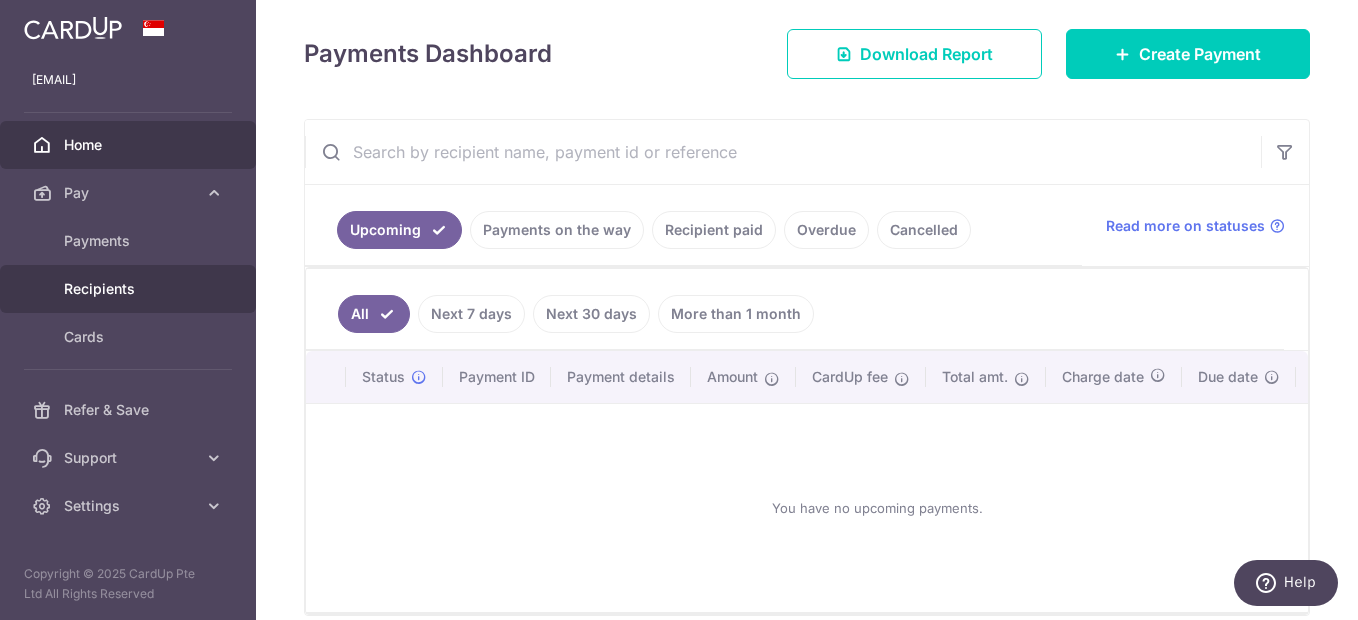 click on "Recipients" at bounding box center [128, 289] 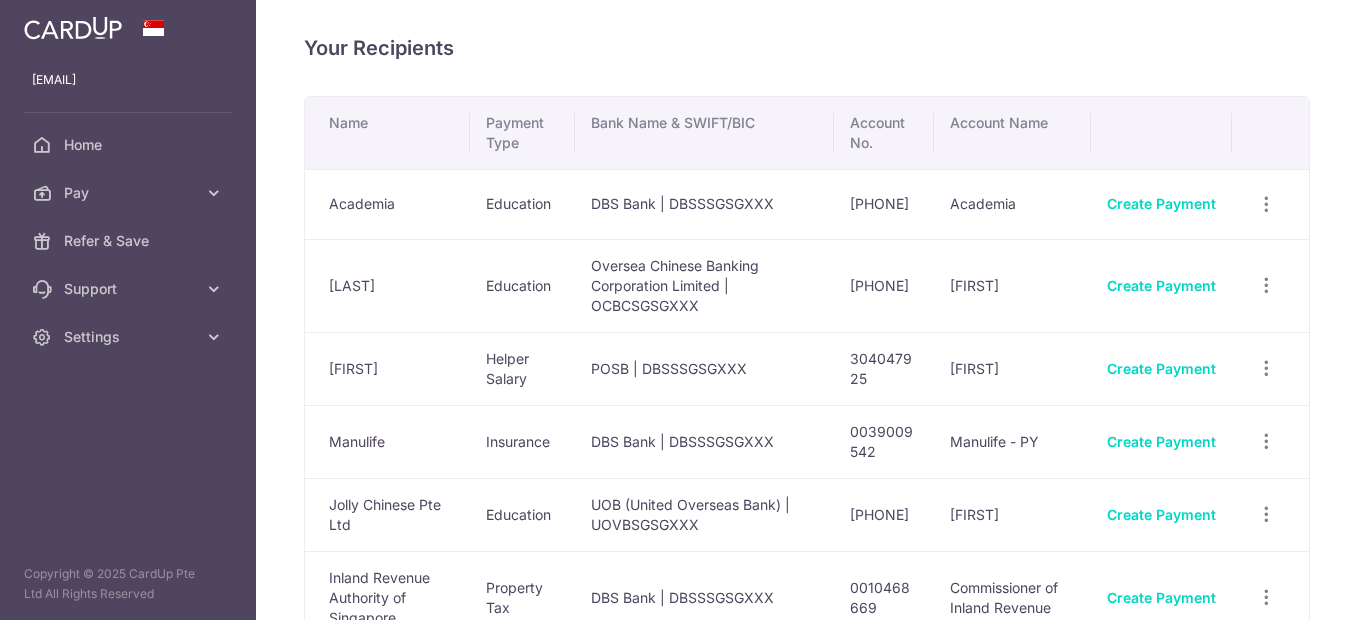 scroll, scrollTop: 0, scrollLeft: 0, axis: both 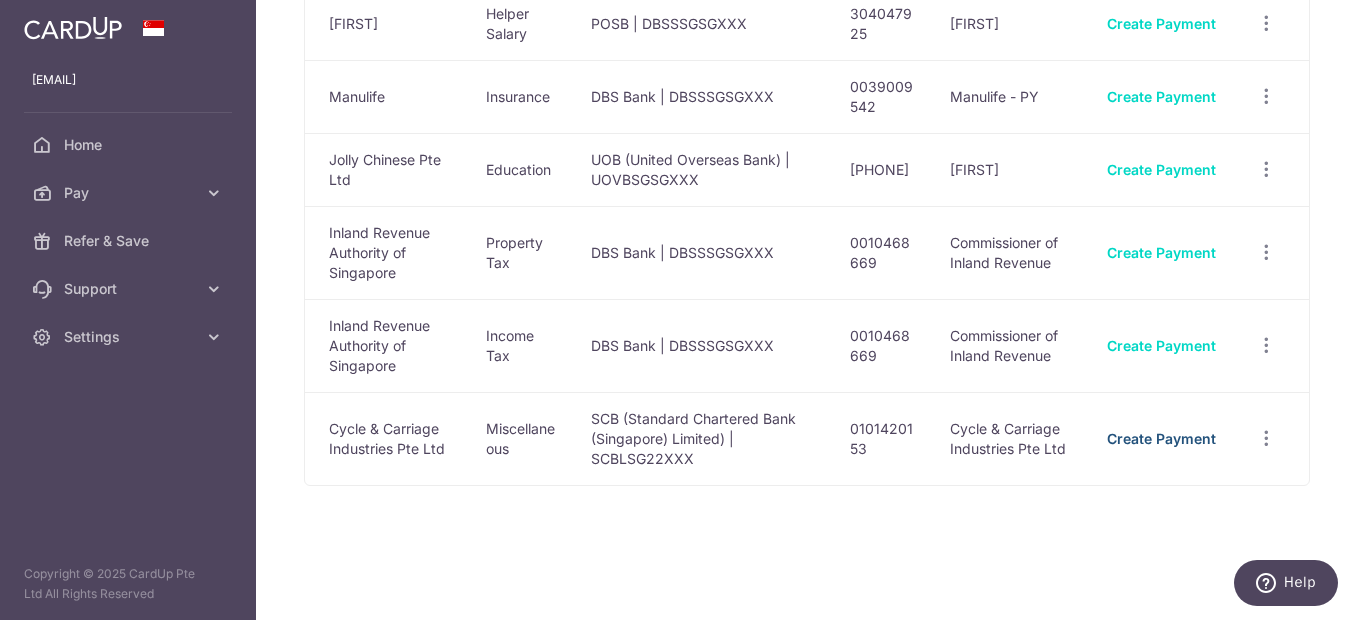 click on "Create Payment" at bounding box center (1161, 438) 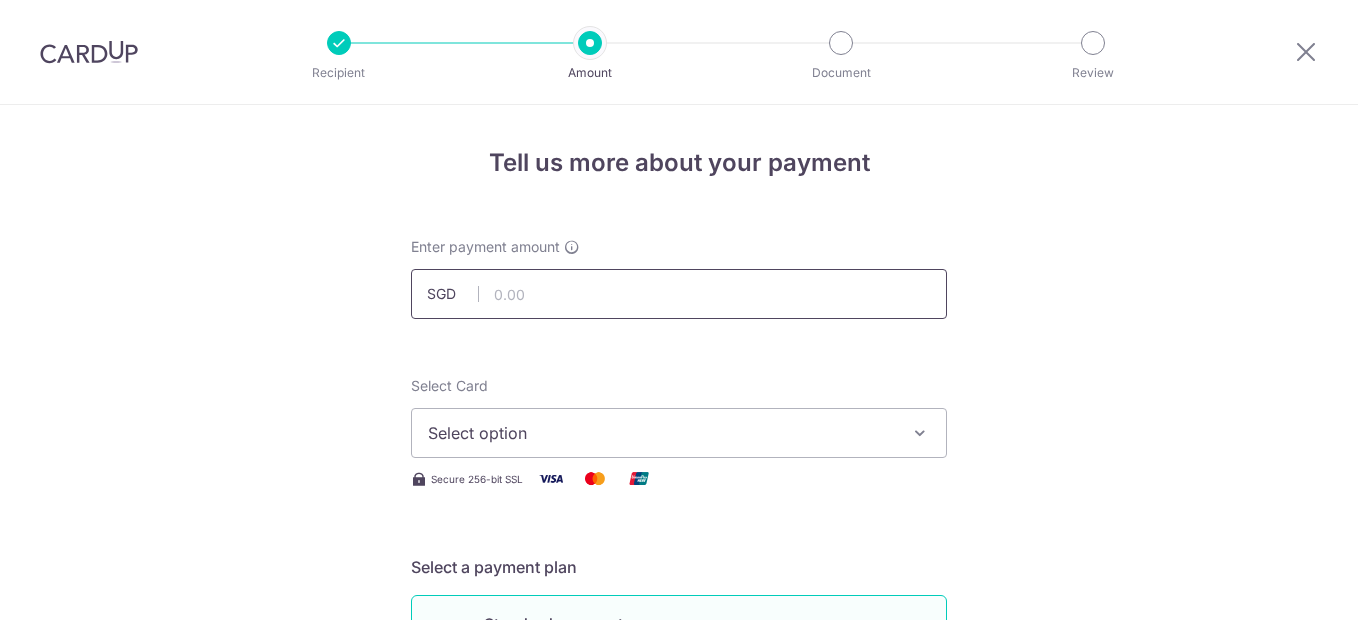 scroll, scrollTop: 0, scrollLeft: 0, axis: both 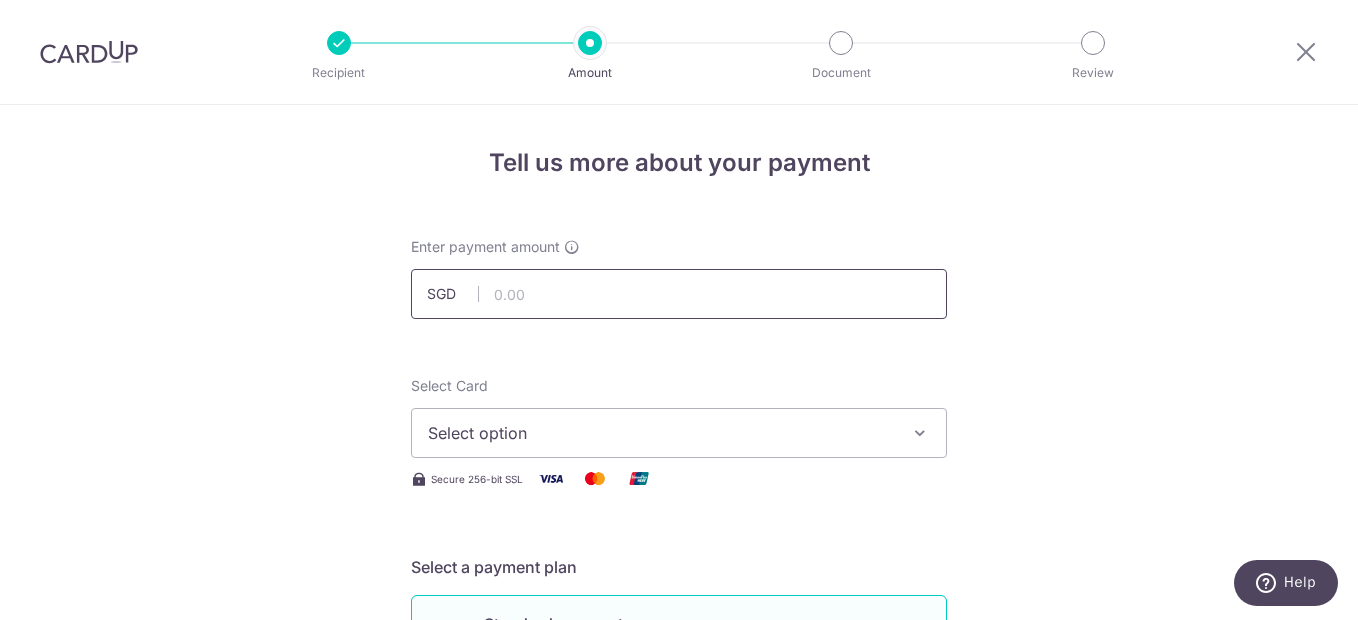 click at bounding box center (679, 294) 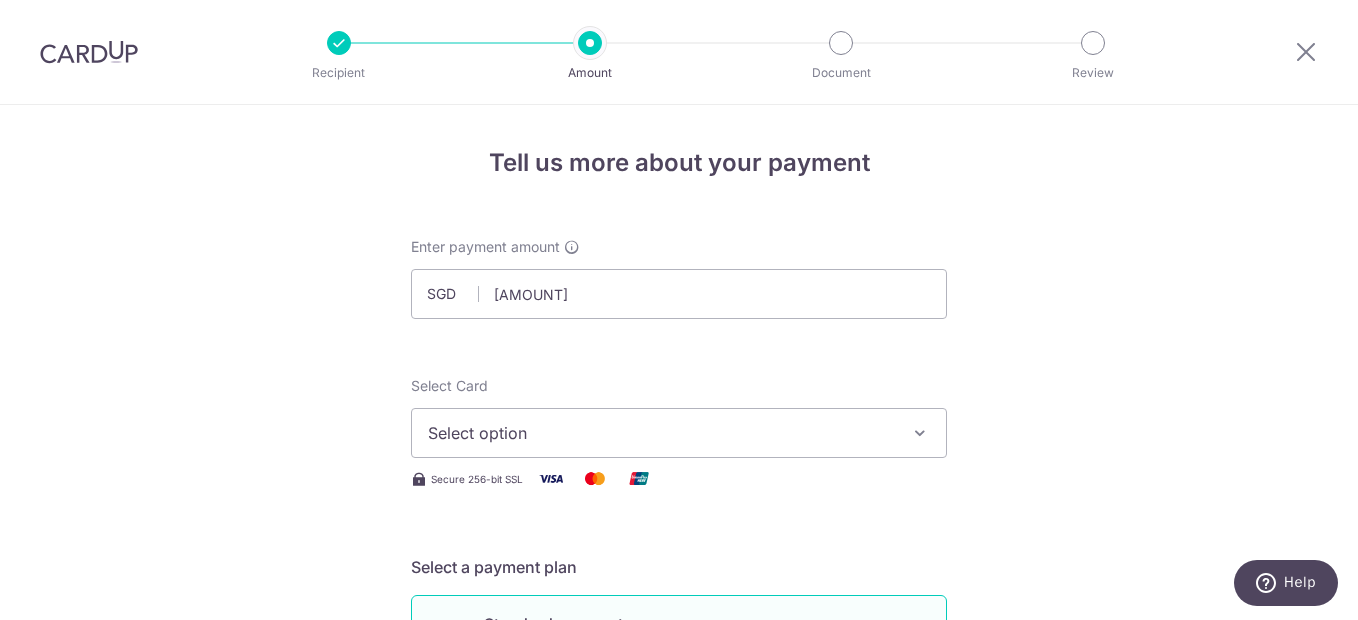 type on "133,988.00" 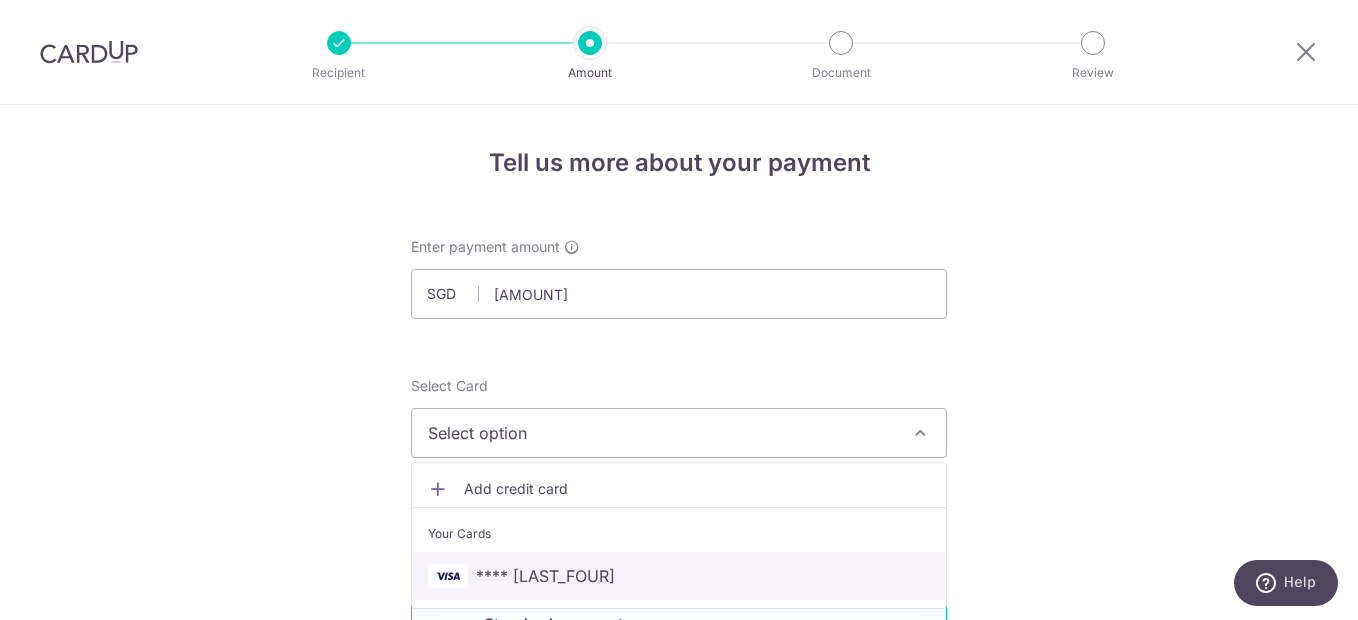 click on "**** 8807" at bounding box center [679, 576] 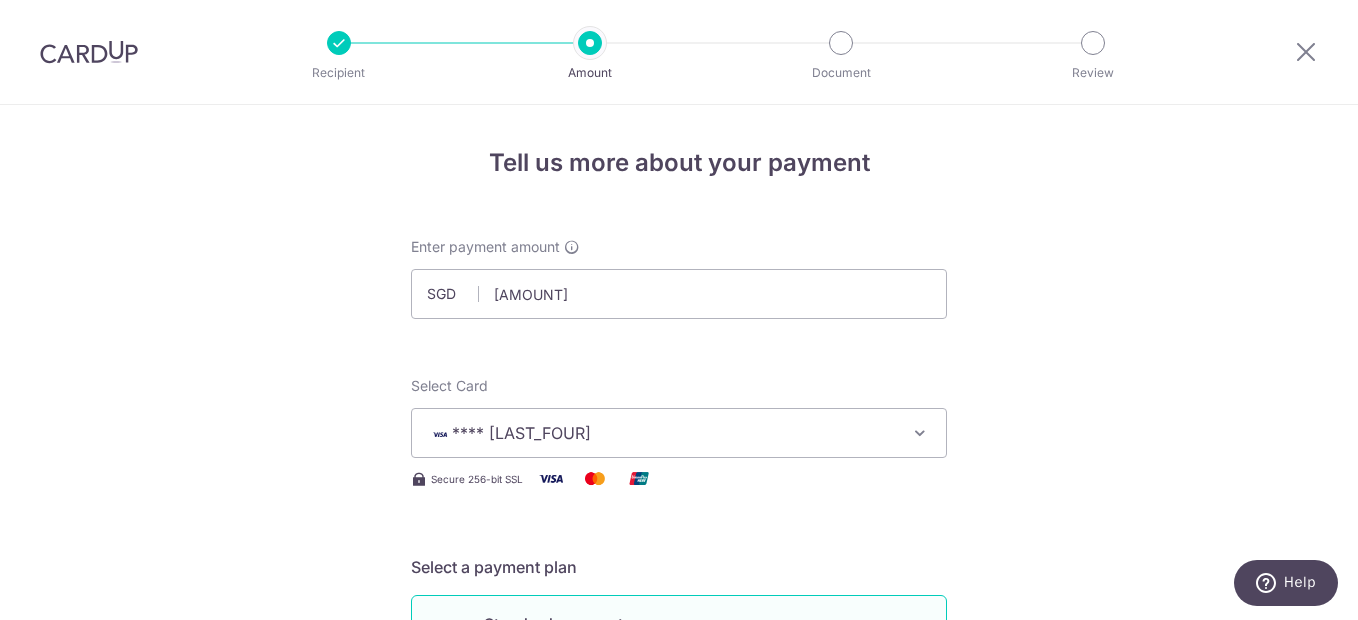 click on "Tell us more about your payment
Enter payment amount
SGD
133,988.00
133988.00
Select Card
**** 8807
Add credit card
Your Cards
**** 8807
Secure 256-bit SSL
Text
New card details
Card
Secure 256-bit SSL" at bounding box center [679, 1009] 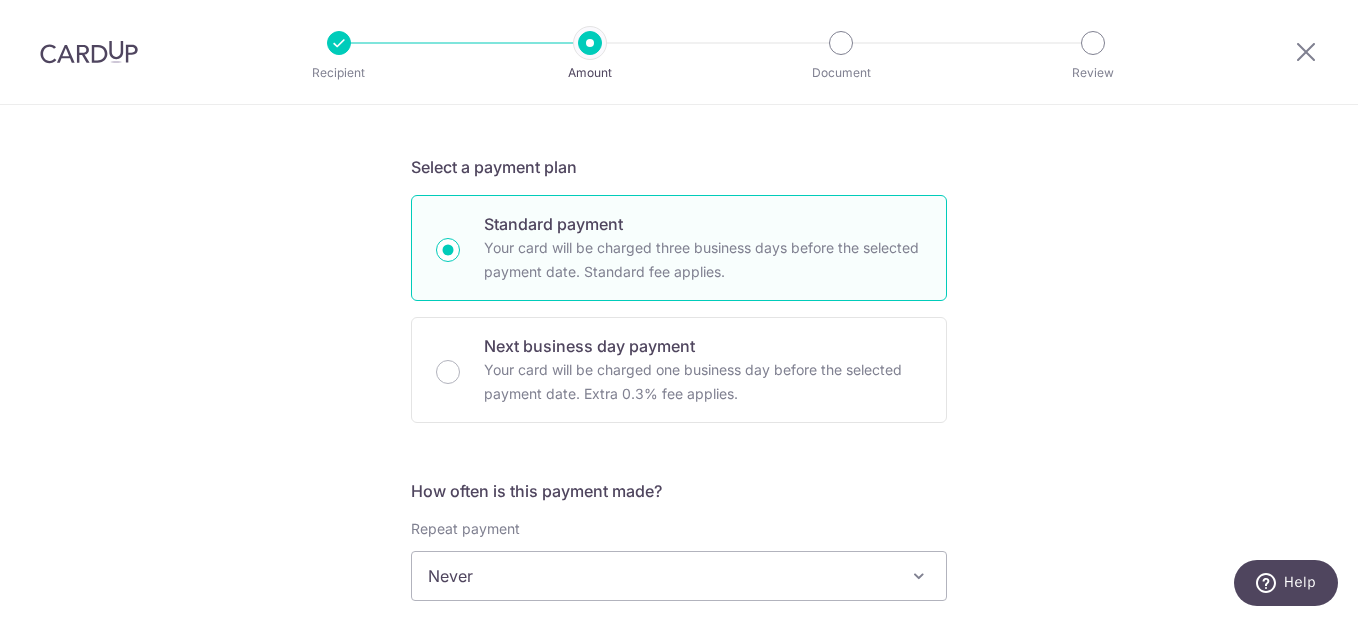 scroll, scrollTop: 600, scrollLeft: 0, axis: vertical 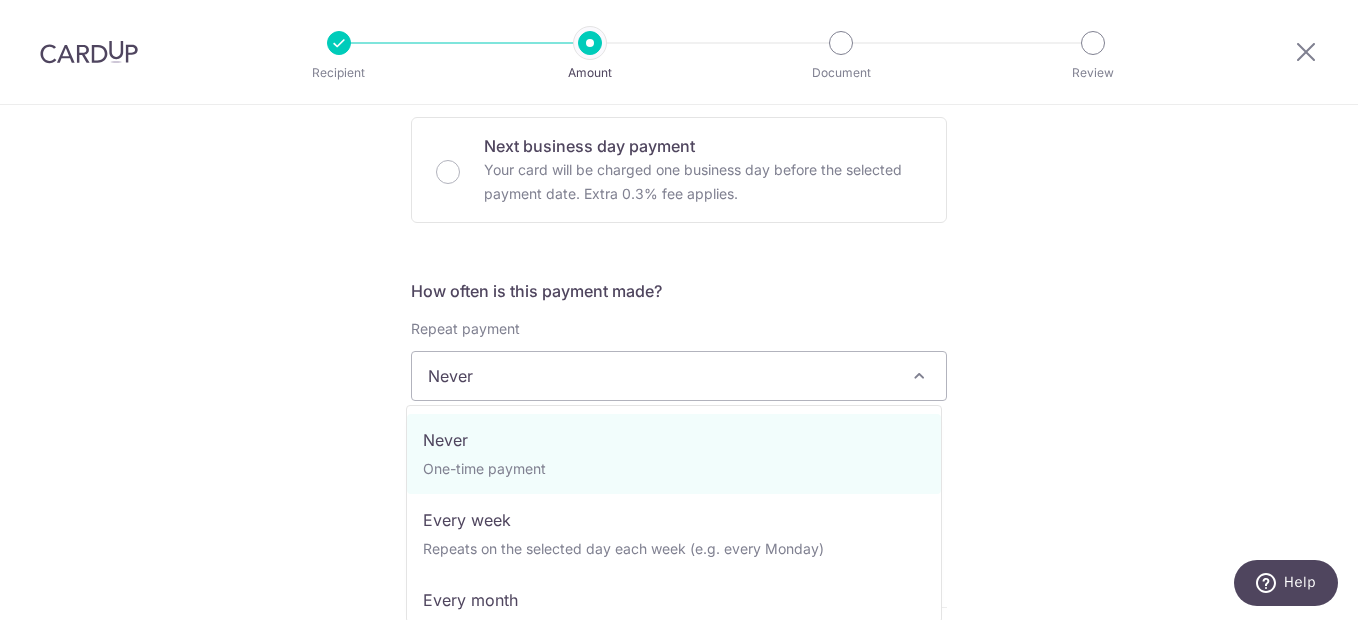 click on "Never" at bounding box center [679, 376] 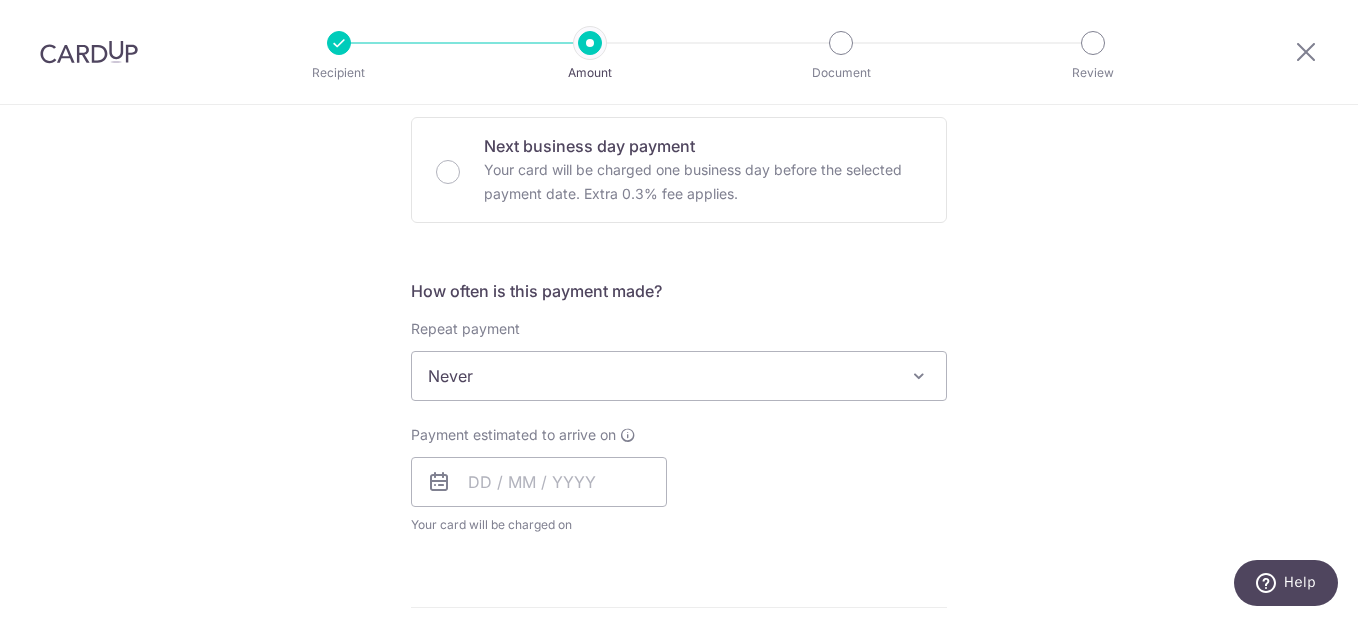 click on "Tell us more about your payment
Enter payment amount
SGD
133,988.00
133988.00
Select Card
**** 8807
Add credit card
Your Cards
**** 8807
Secure 256-bit SSL
Text
New card details
Card
Secure 256-bit SSL" at bounding box center [679, 409] 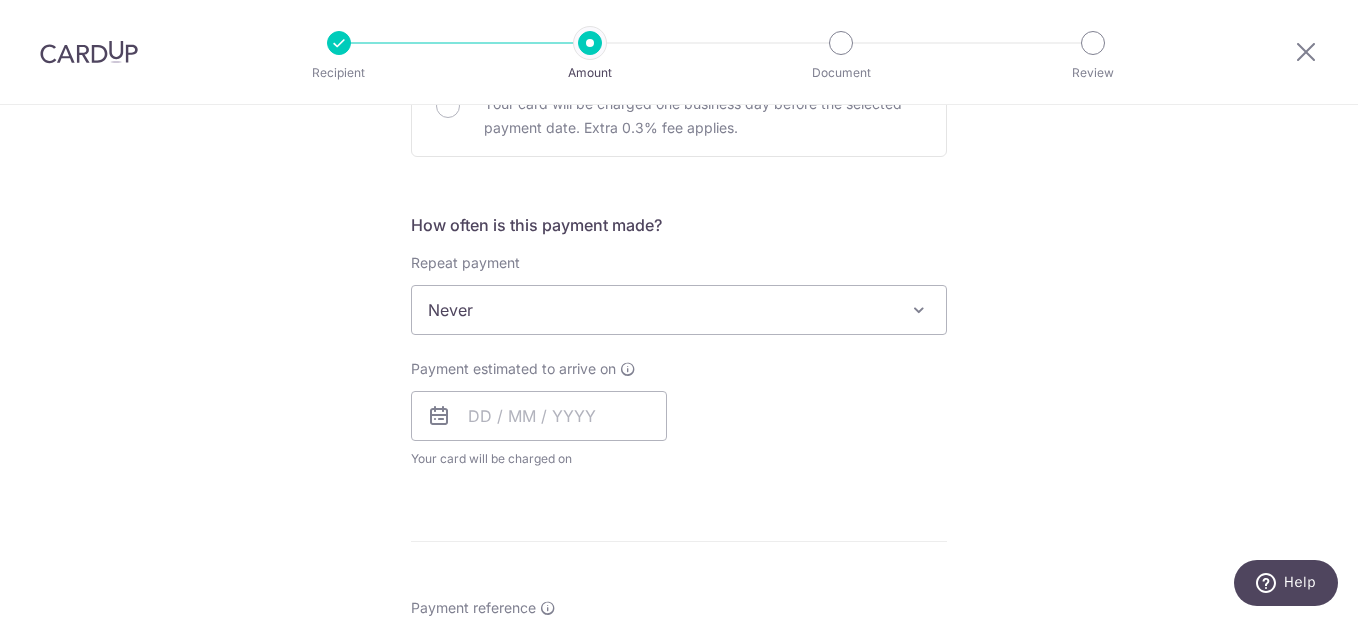 scroll, scrollTop: 700, scrollLeft: 0, axis: vertical 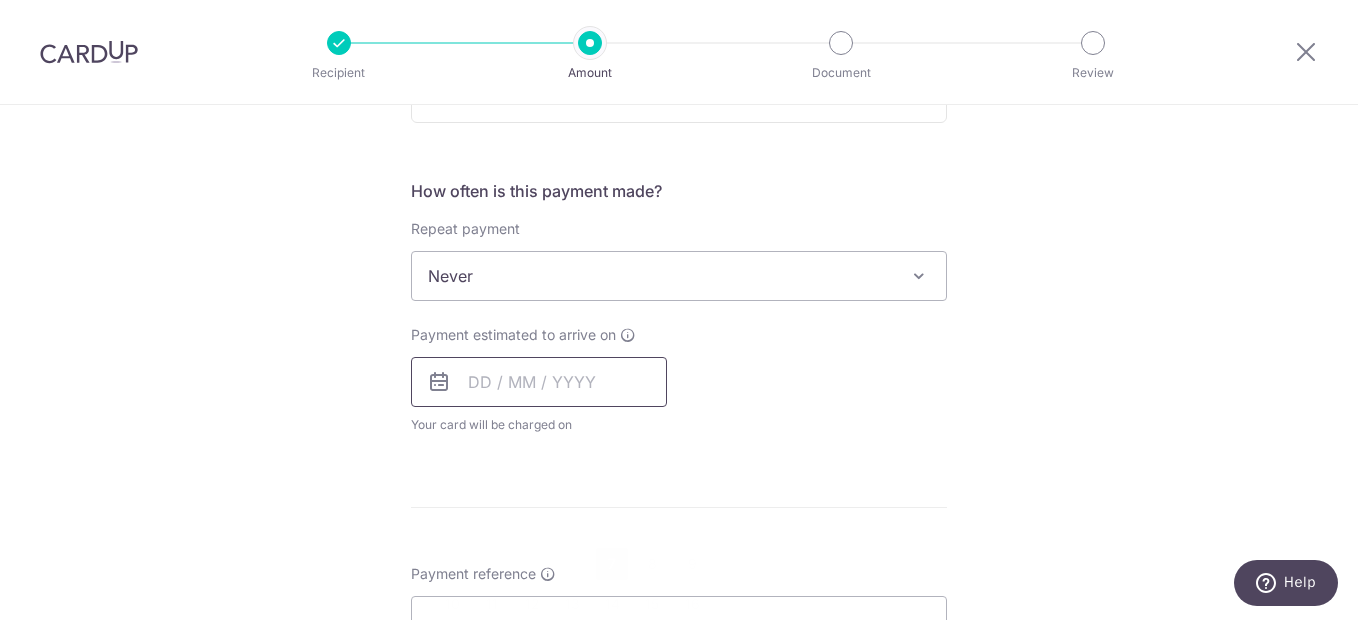 click at bounding box center [539, 382] 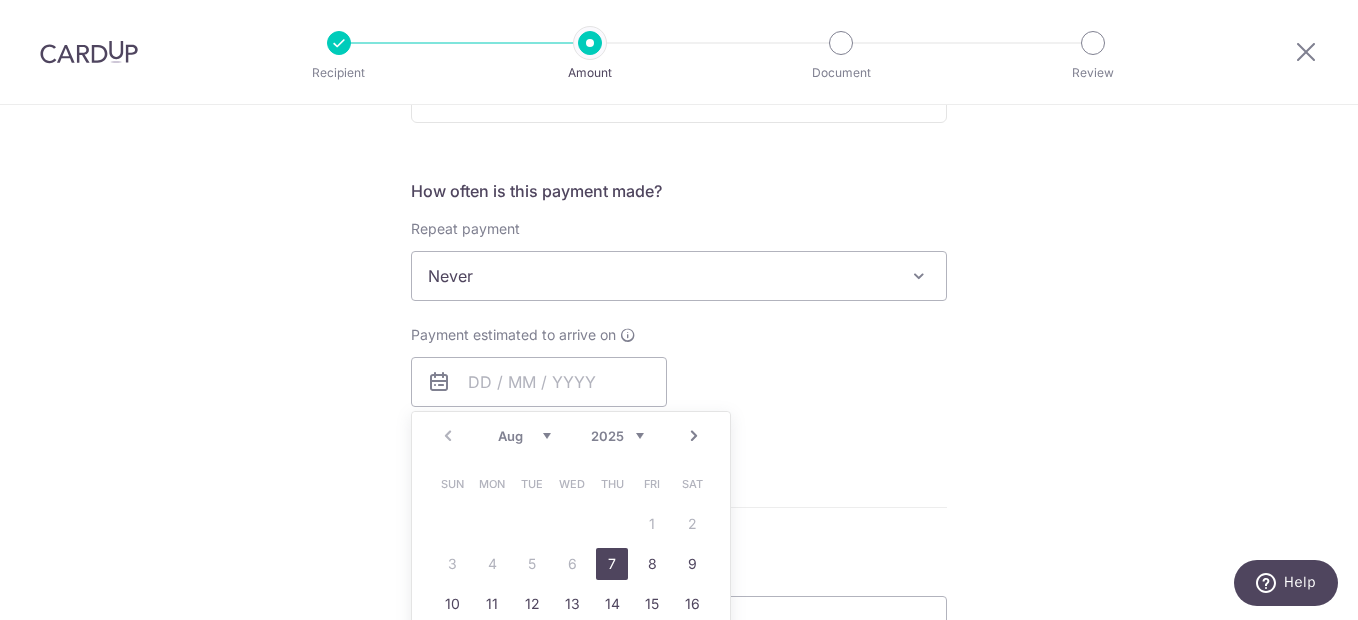 click on "7" at bounding box center (612, 564) 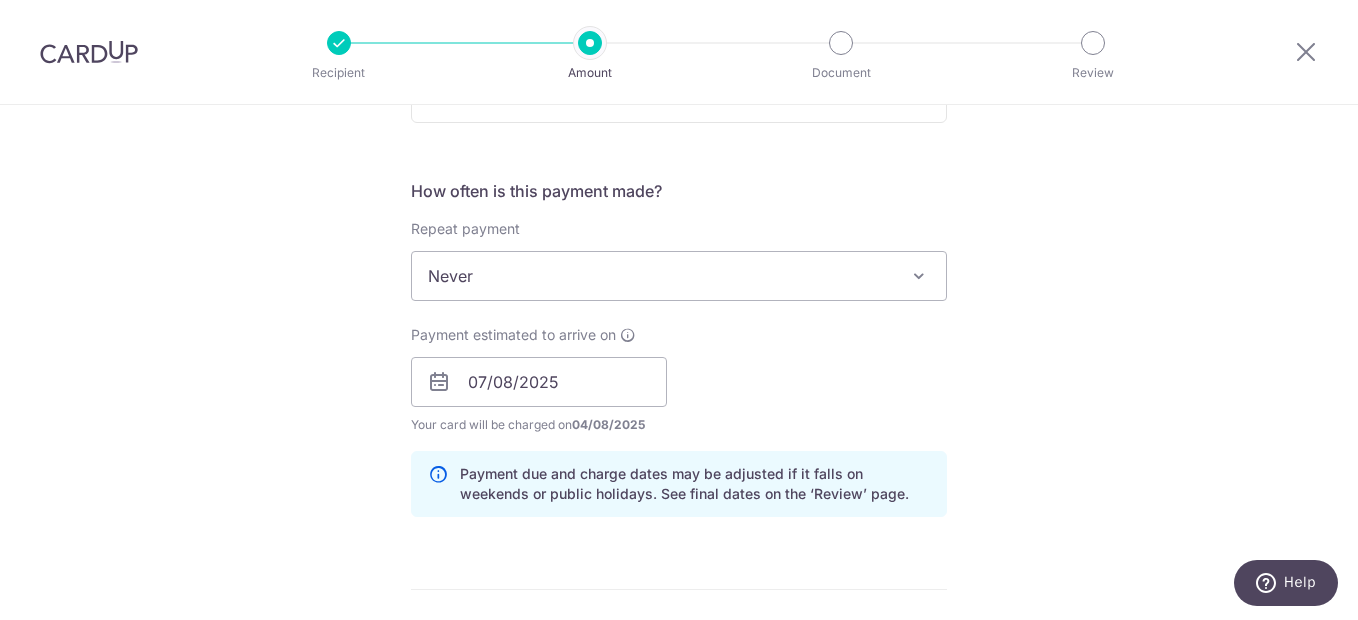 click on "Tell us more about your payment
Enter payment amount
SGD
133,988.00
133988.00
Select Card
**** 8807
Add credit card
Your Cards
**** 8807
Secure 256-bit SSL
Text
New card details
Card
Secure 256-bit SSL" at bounding box center (679, 350) 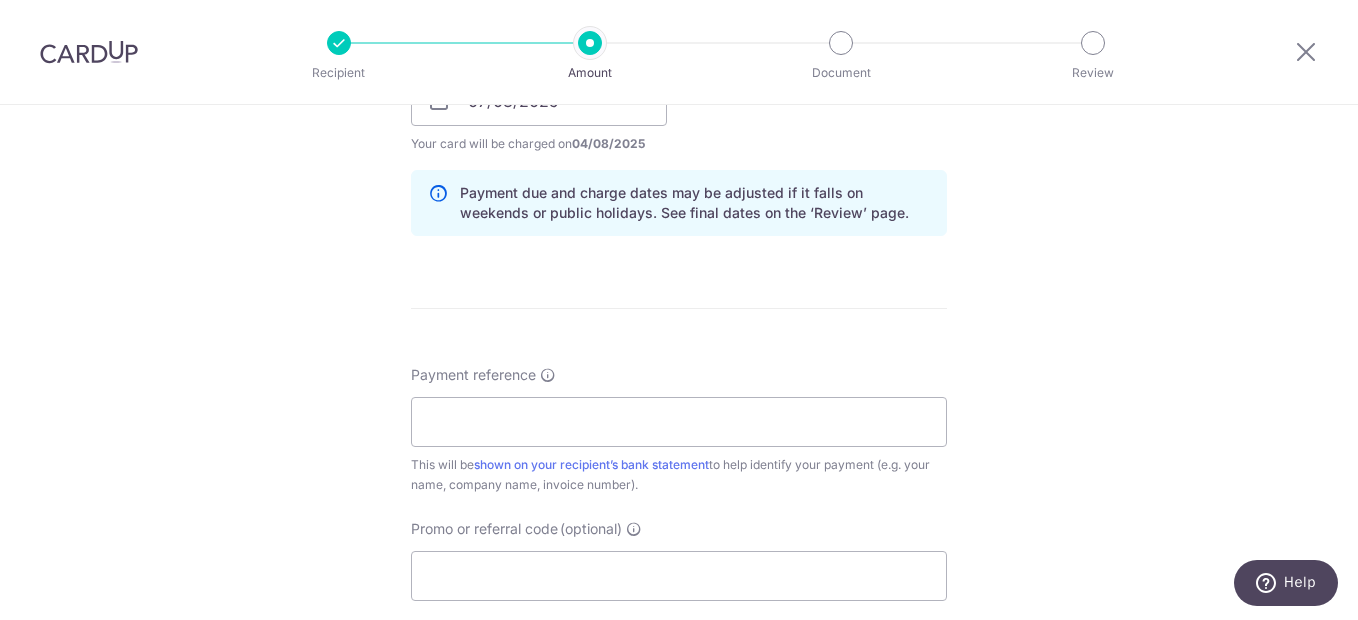 scroll, scrollTop: 1000, scrollLeft: 0, axis: vertical 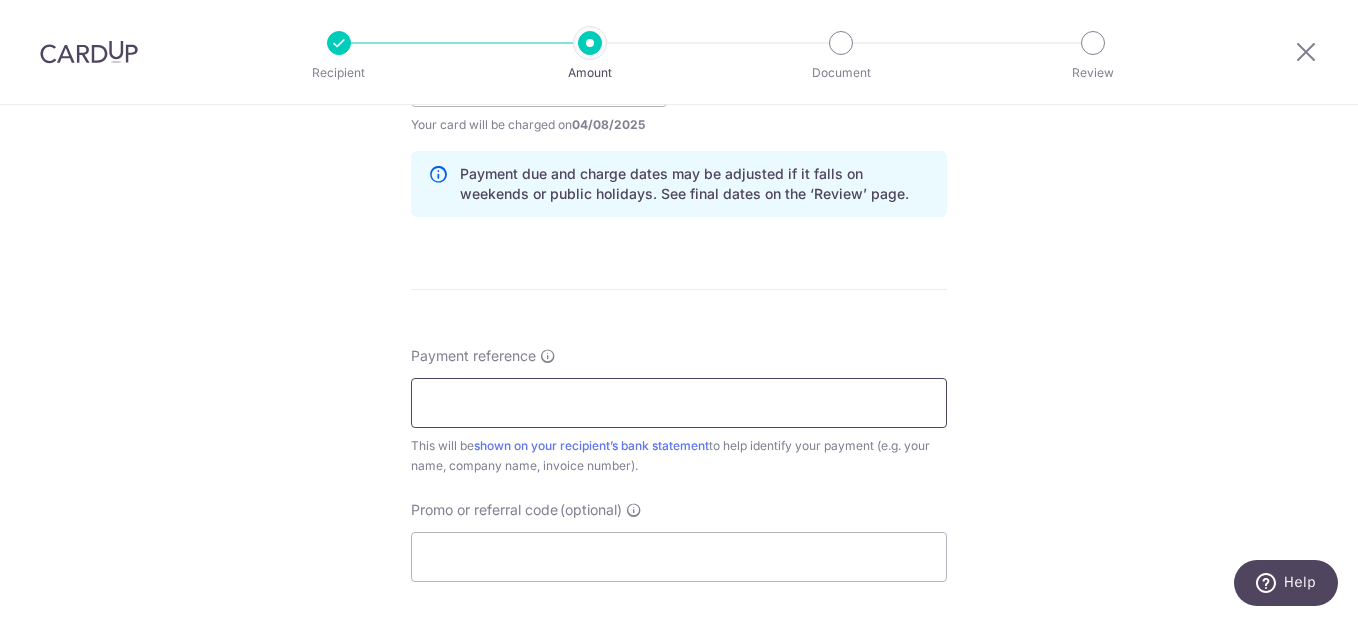 click on "Payment reference" at bounding box center [679, 403] 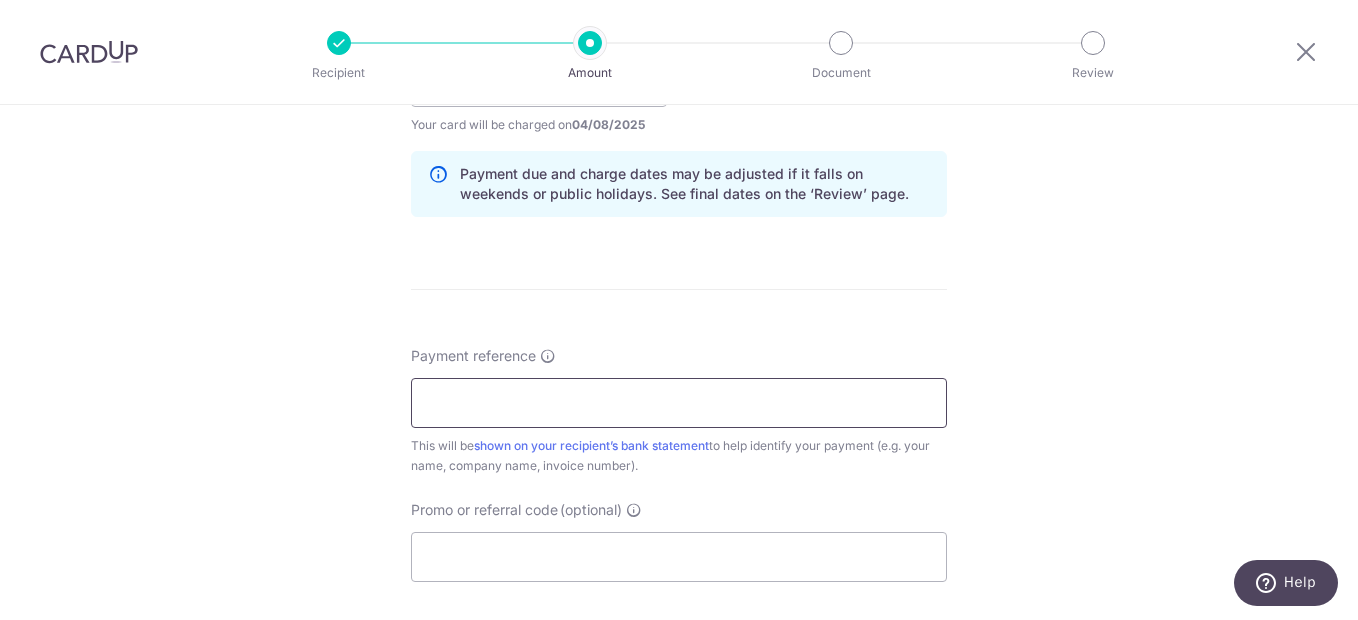 type on "Evelim Bal 25251" 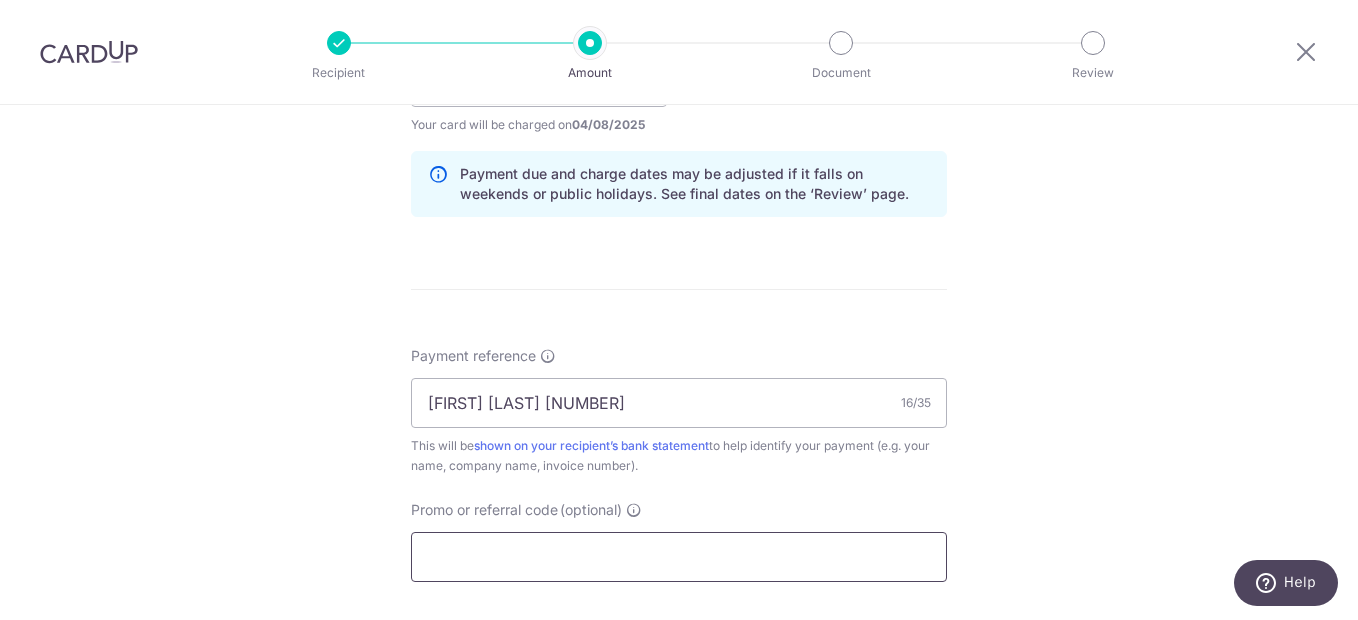 click on "Promo or referral code
(optional)" at bounding box center [679, 557] 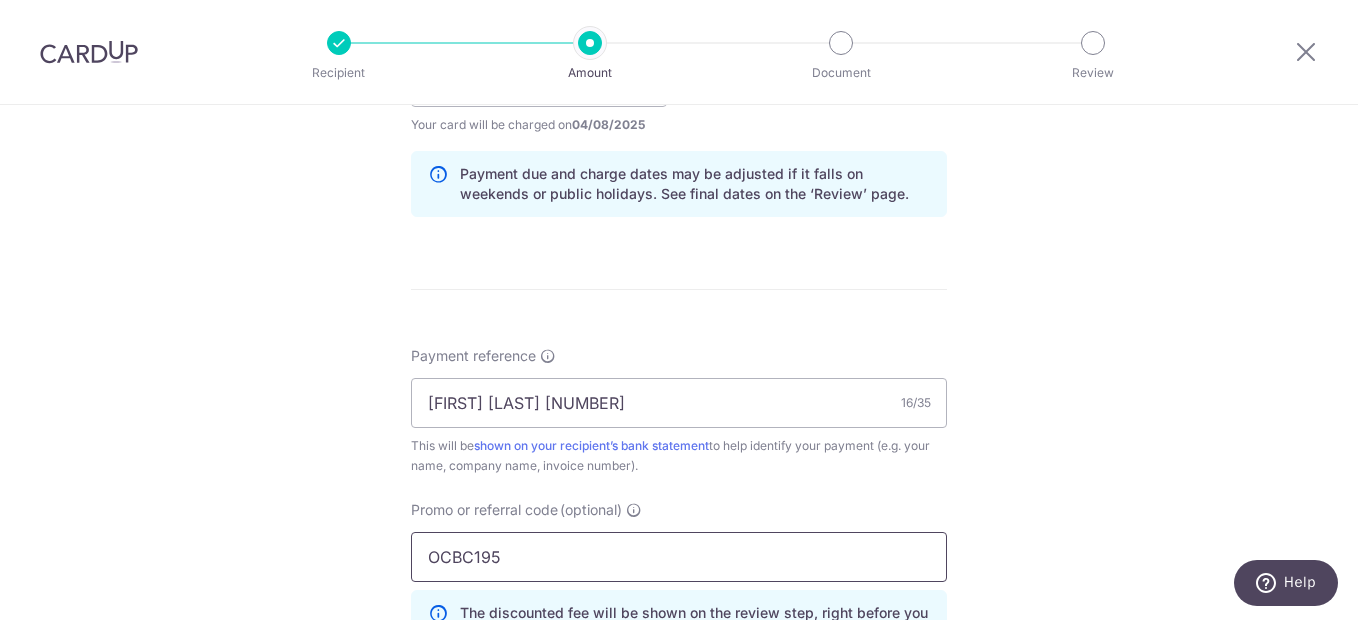 type on "OCBC195" 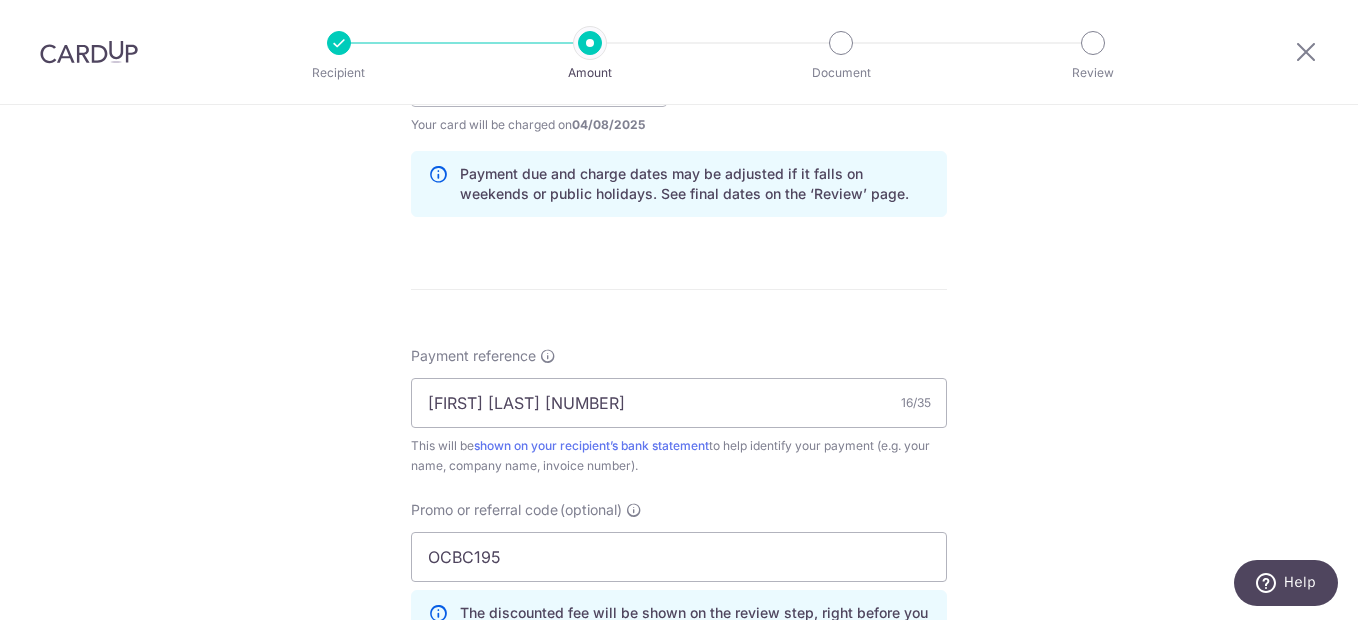 click on "Tell us more about your payment
Enter payment amount
SGD
133,988.00
133988.00
Select Card
**** 8807
Add credit card
Your Cards
**** 8807
Secure 256-bit SSL
Text
New card details
Card
Secure 256-bit SSL" at bounding box center (679, 95) 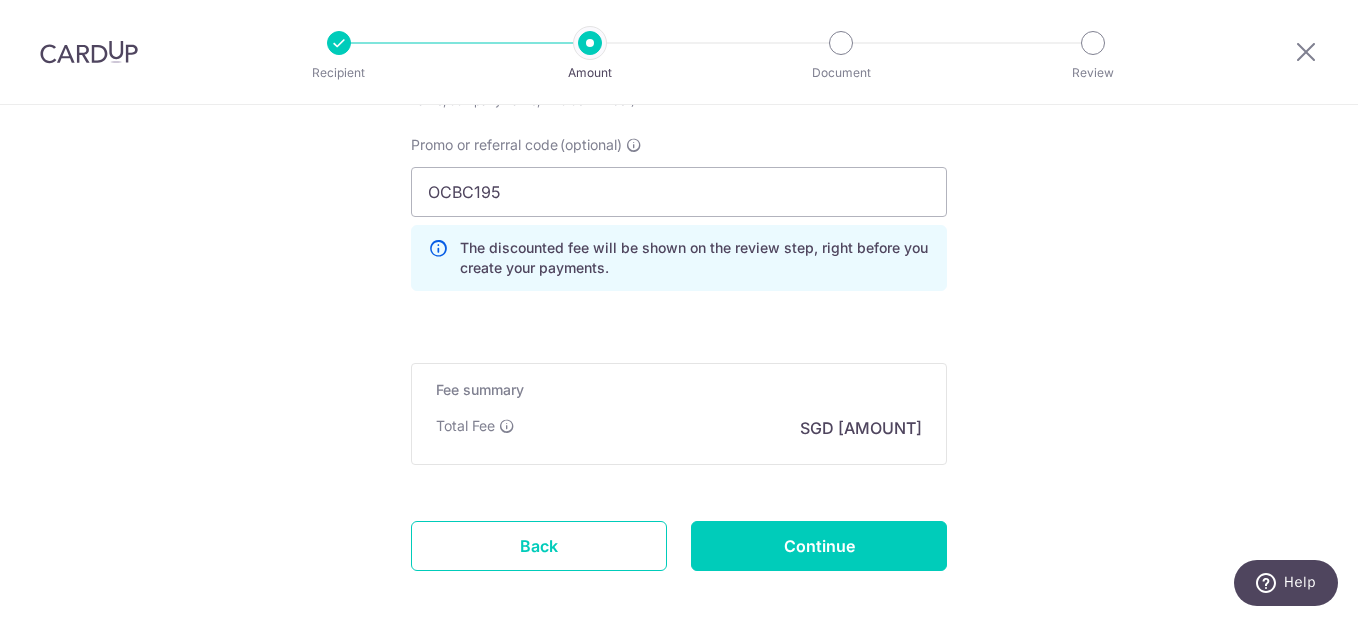 scroll, scrollTop: 1400, scrollLeft: 0, axis: vertical 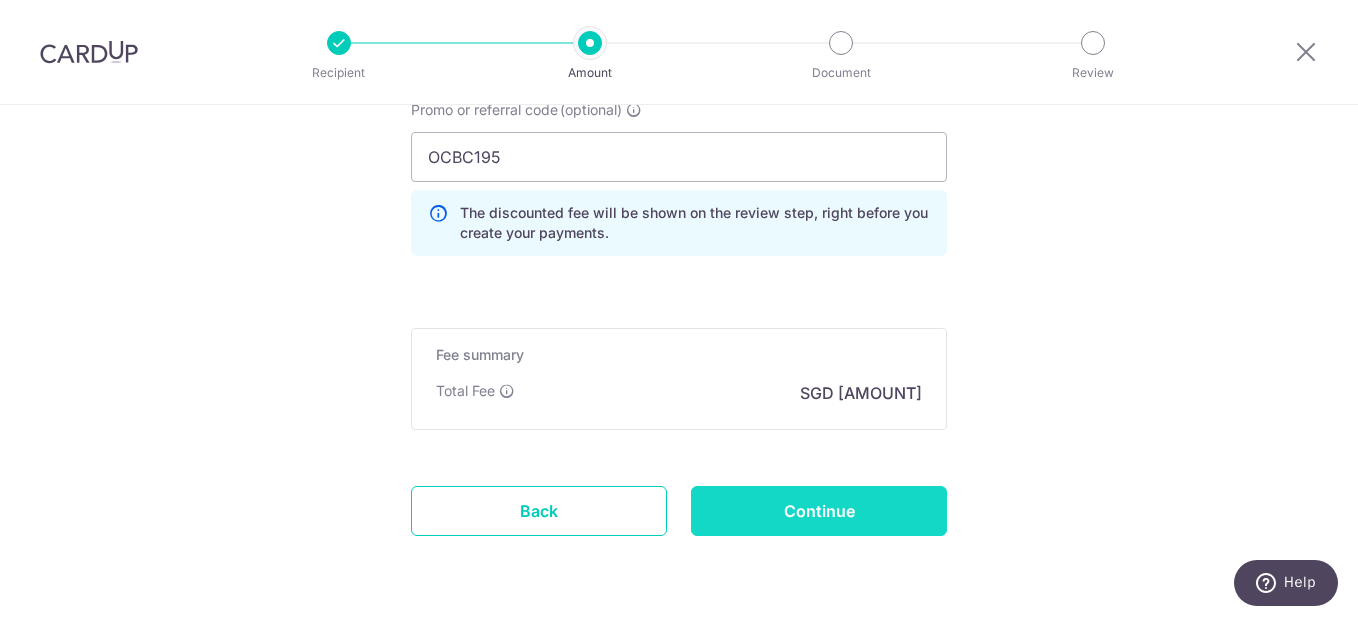 click on "Continue" at bounding box center (819, 511) 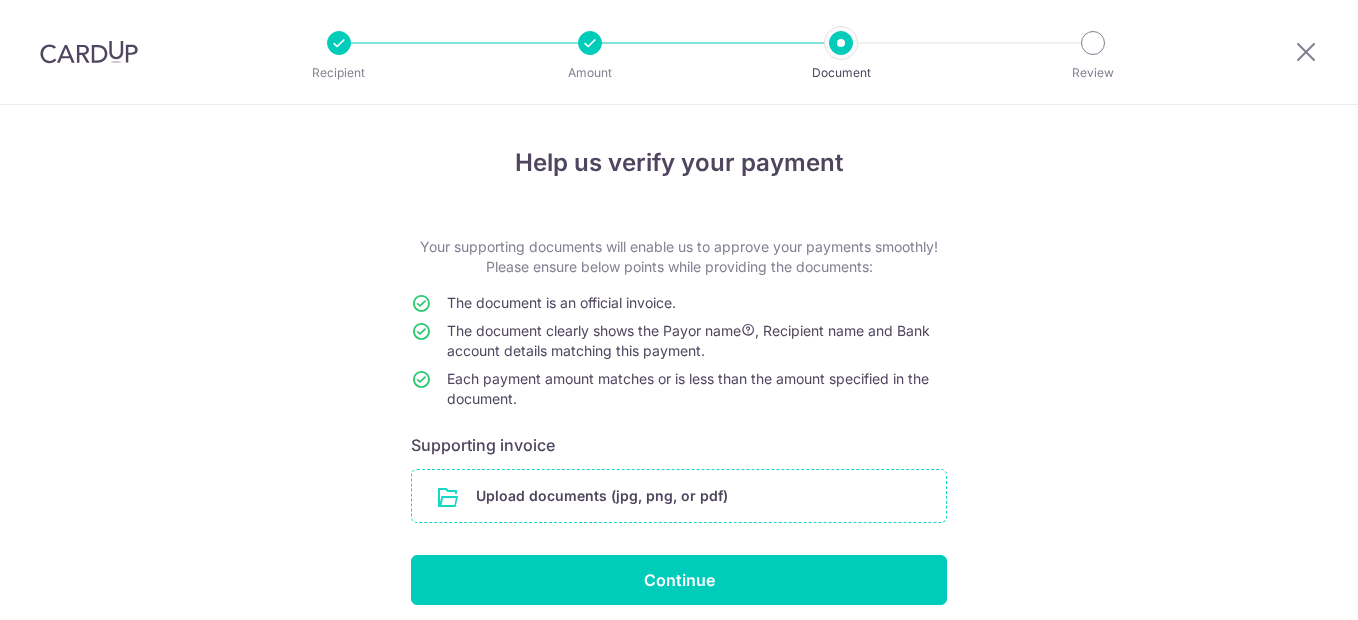 scroll, scrollTop: 0, scrollLeft: 0, axis: both 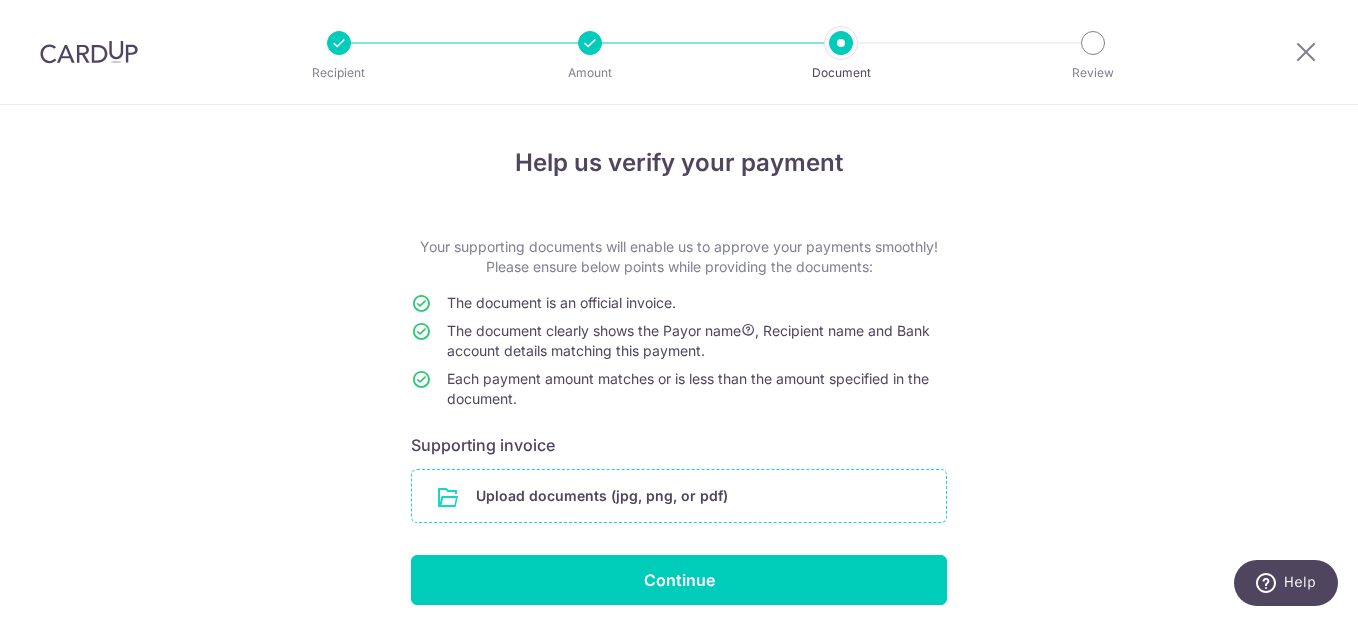 click at bounding box center (679, 496) 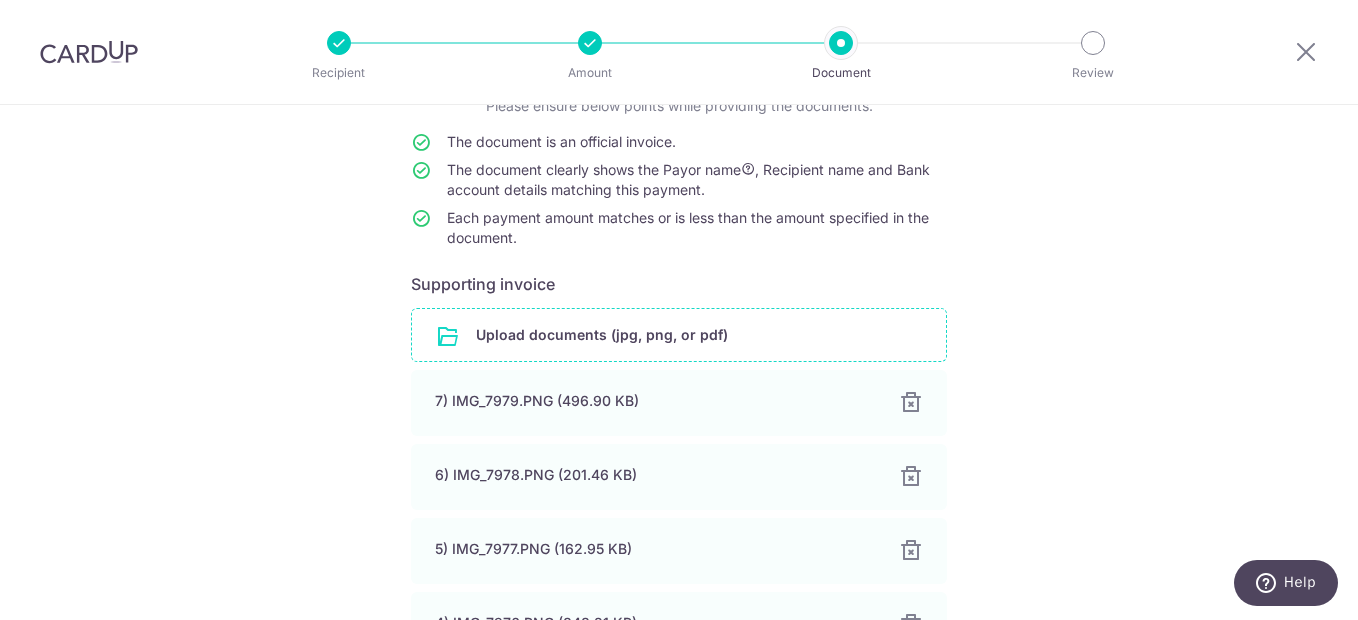 scroll, scrollTop: 0, scrollLeft: 0, axis: both 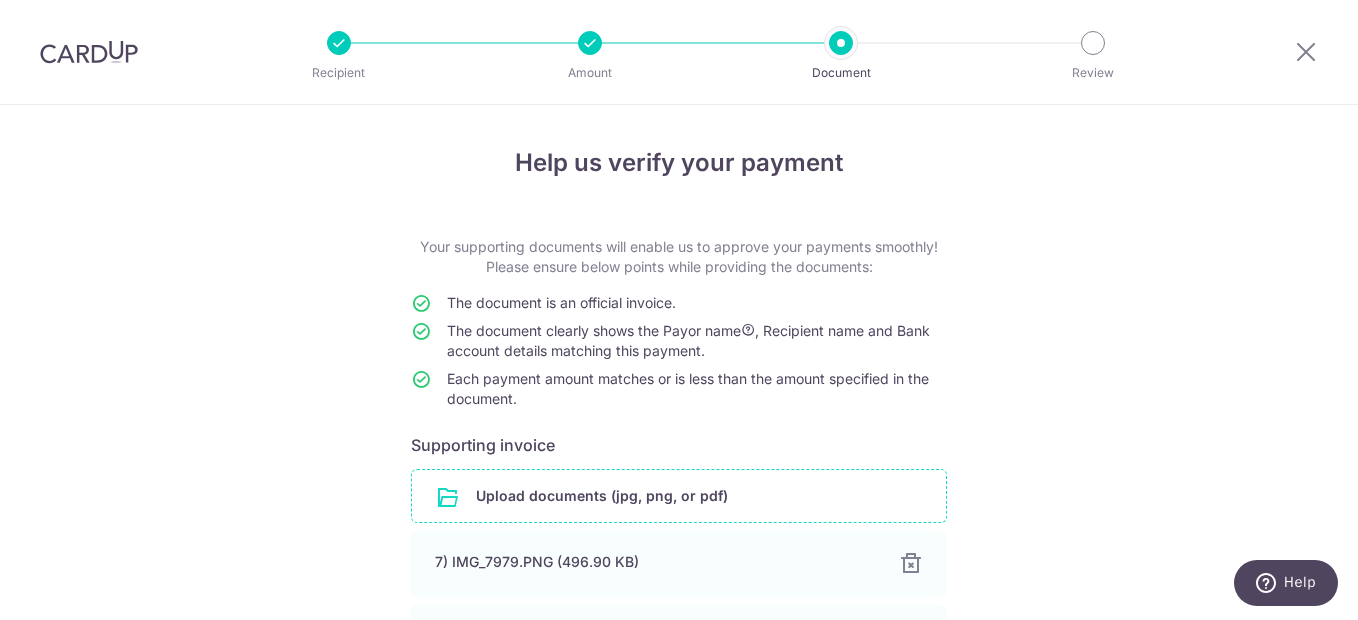 click at bounding box center (679, 496) 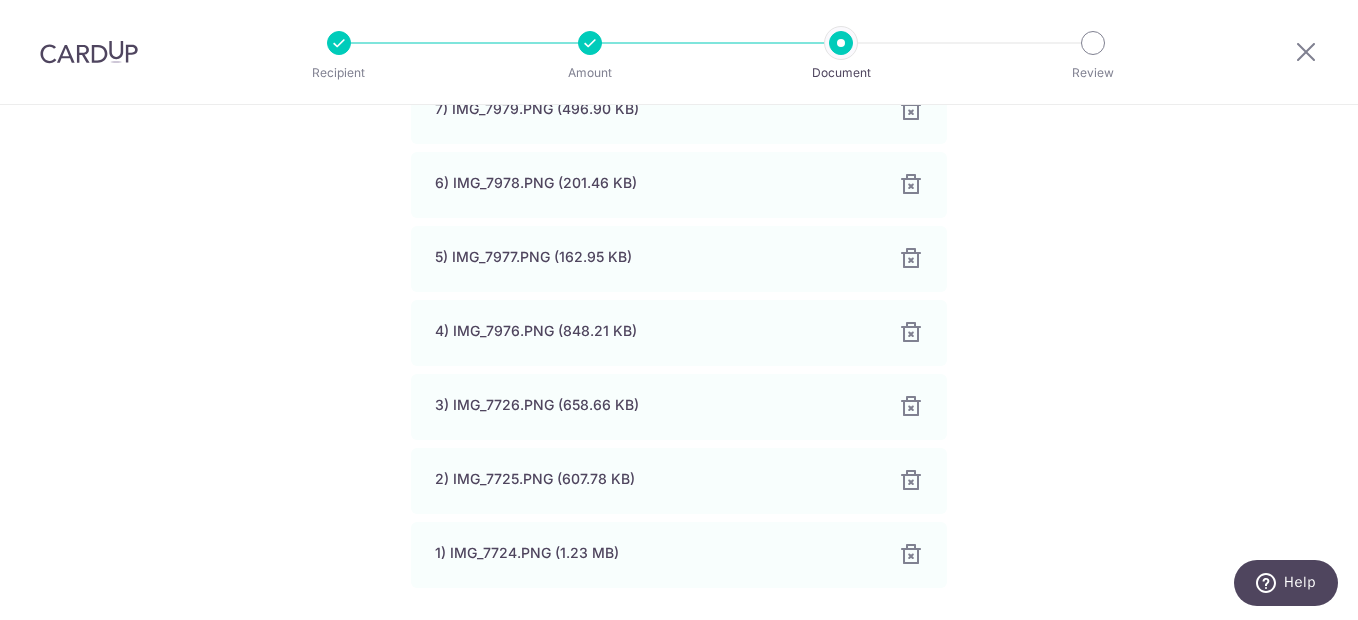 scroll, scrollTop: 679, scrollLeft: 0, axis: vertical 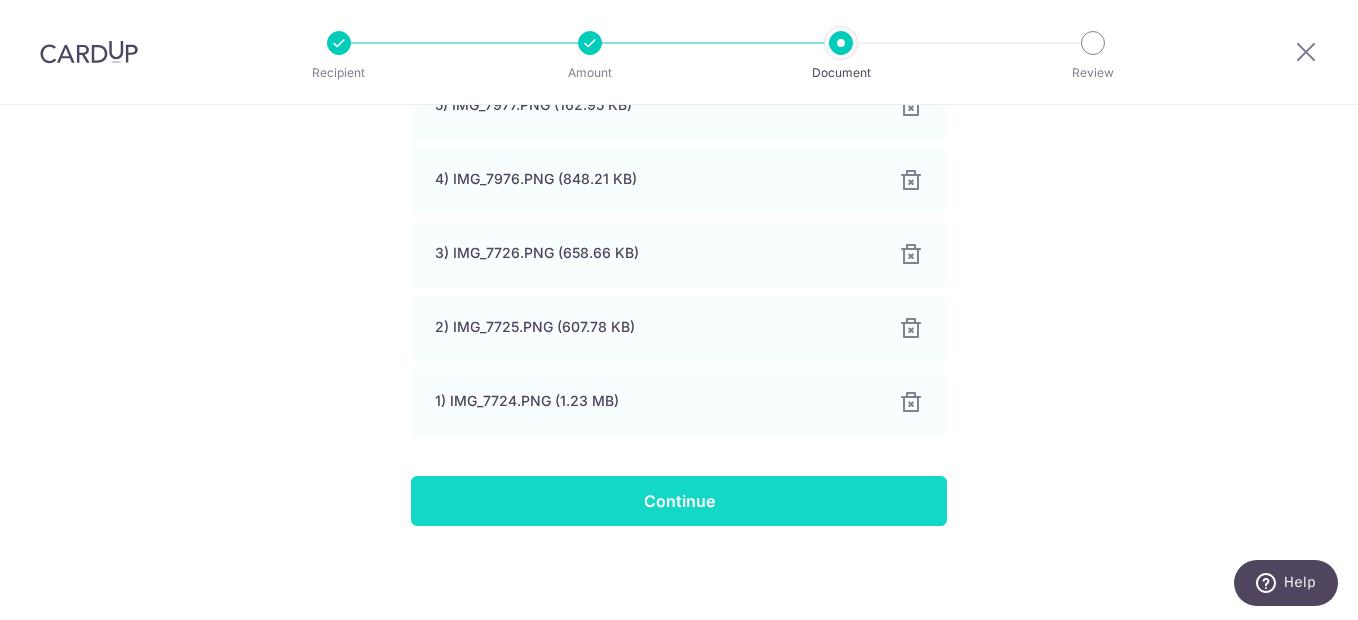 click on "Continue" at bounding box center (679, 501) 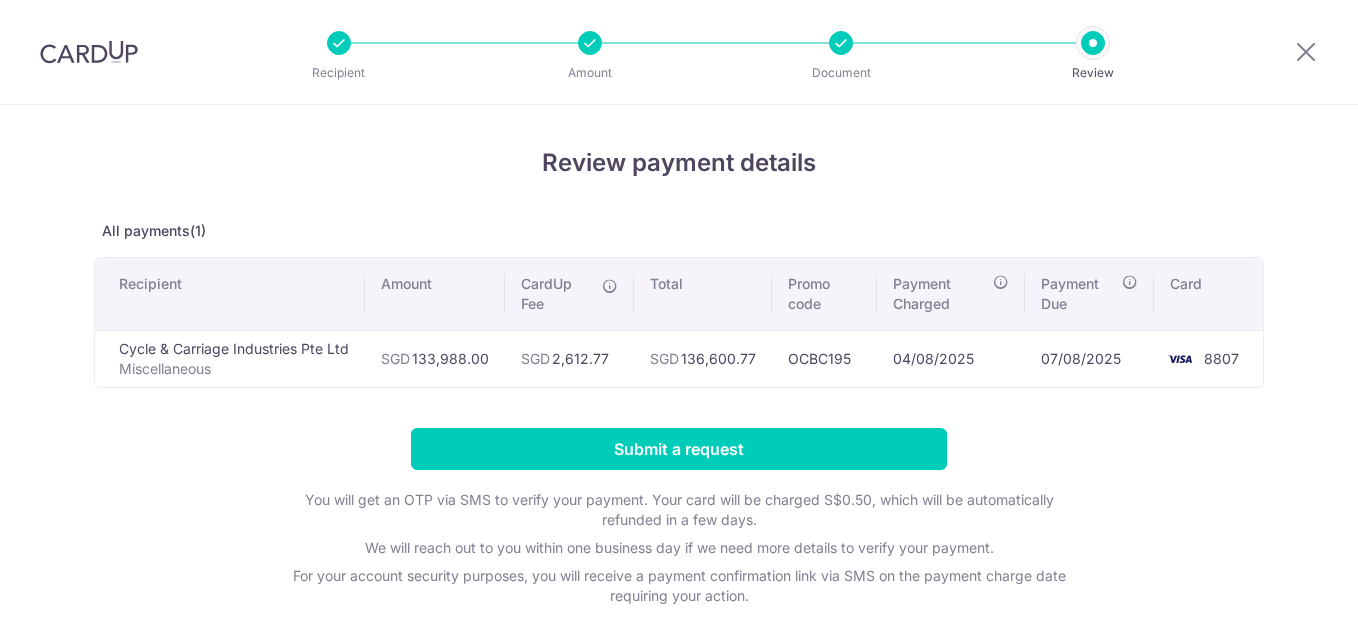 scroll, scrollTop: 0, scrollLeft: 0, axis: both 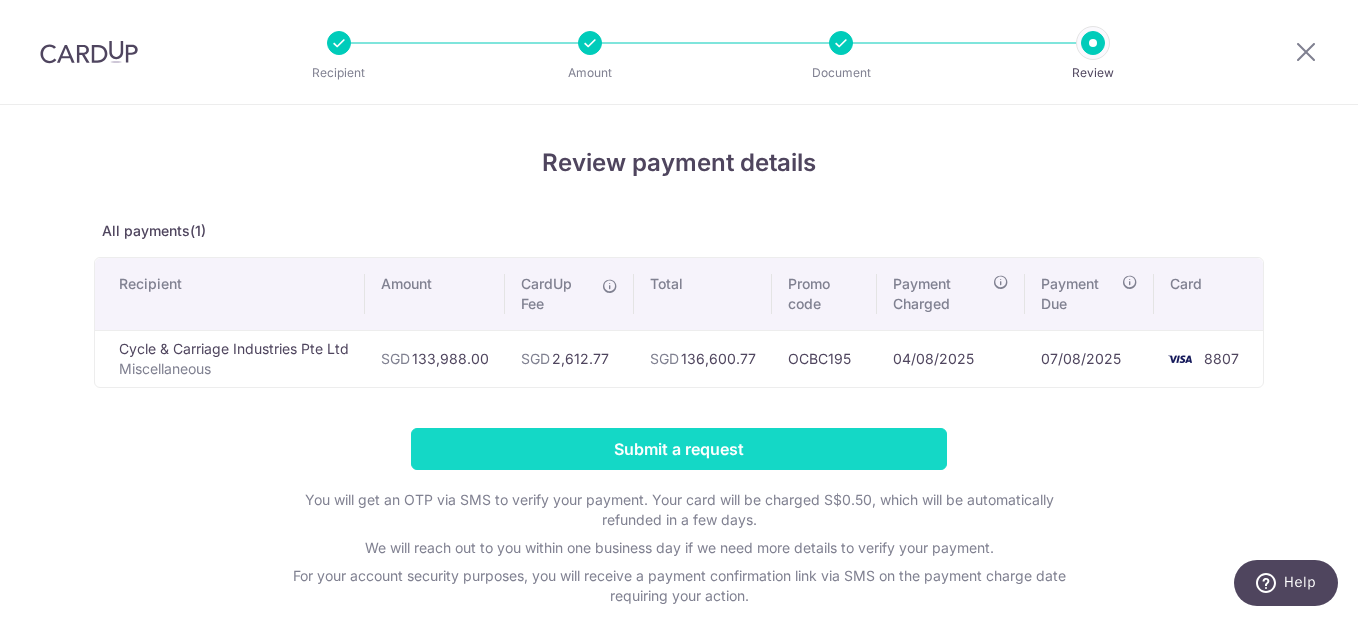 click on "Submit a request" at bounding box center [679, 449] 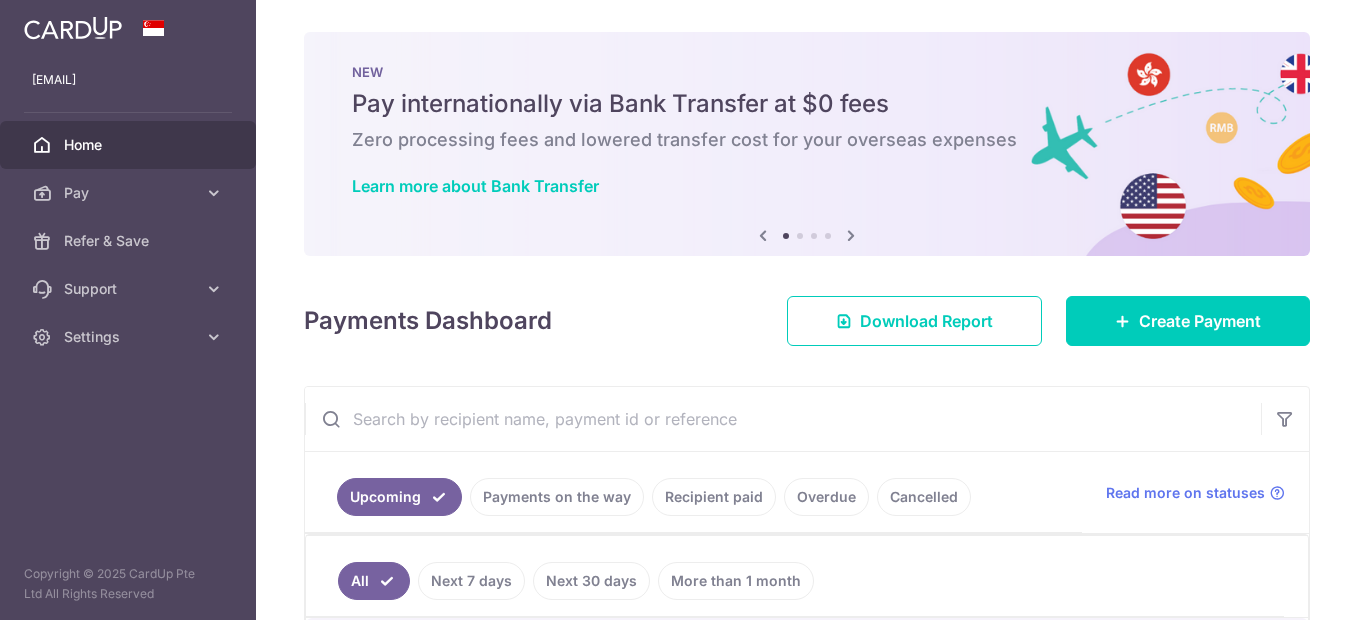 scroll, scrollTop: 0, scrollLeft: 0, axis: both 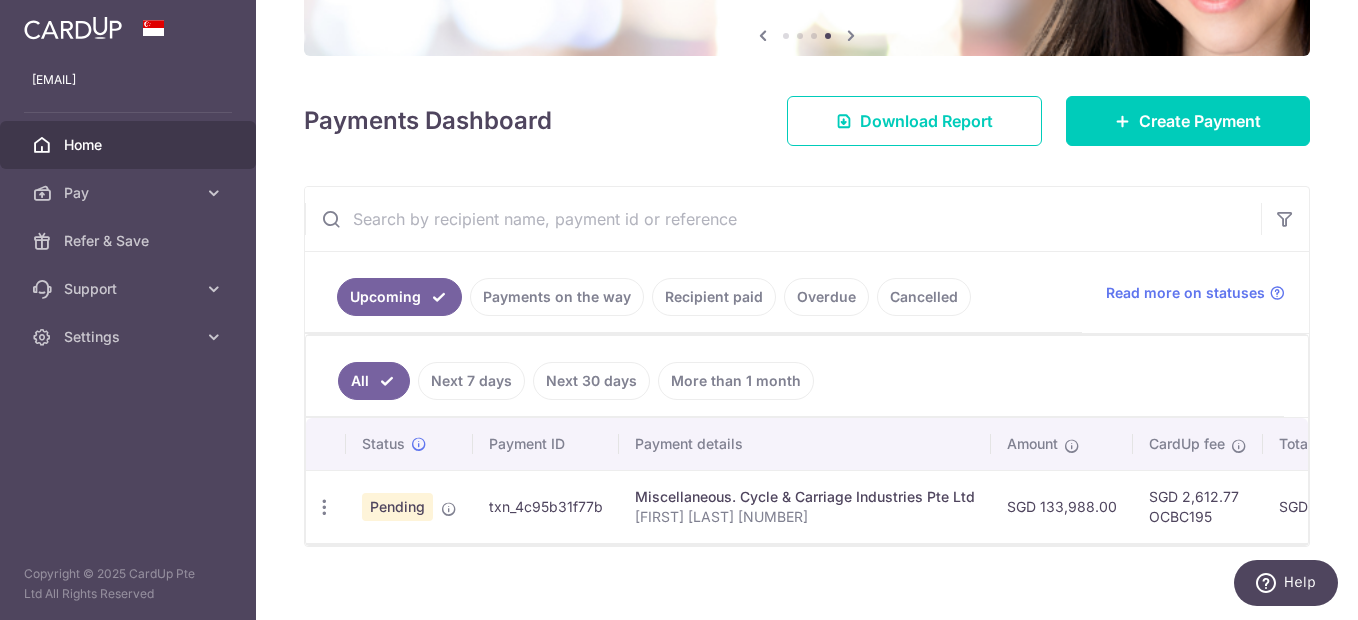 click on "Recipient paid" at bounding box center [714, 297] 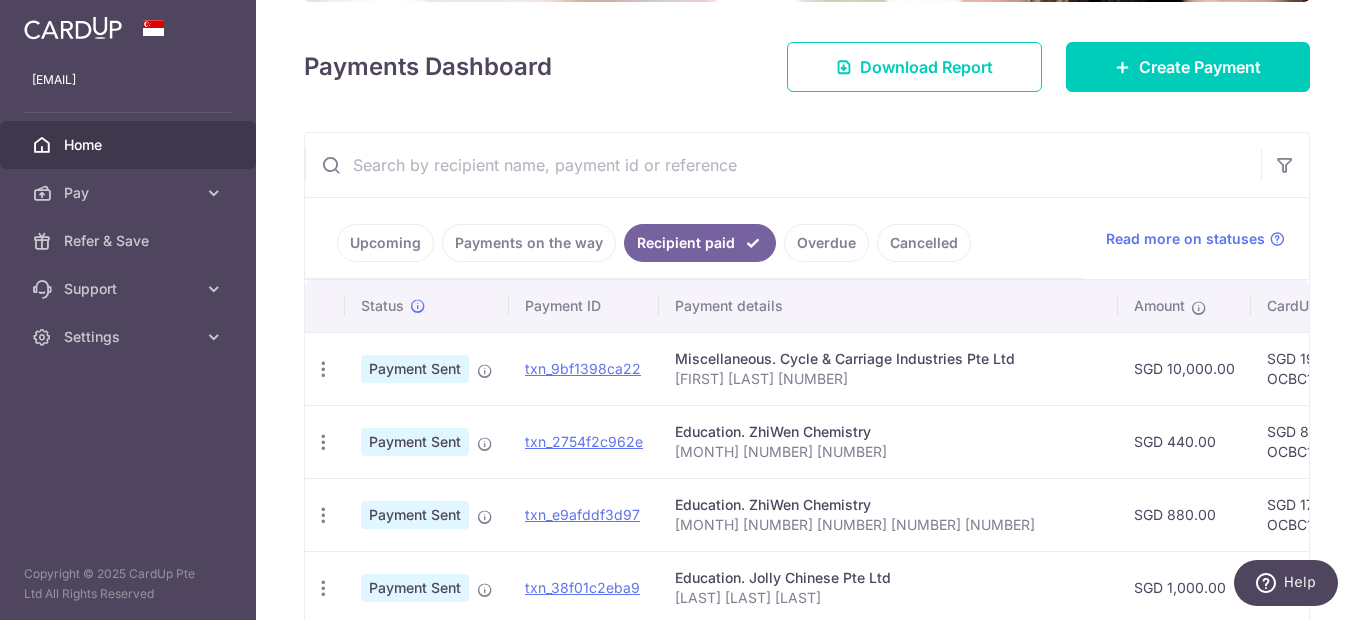 scroll, scrollTop: 300, scrollLeft: 0, axis: vertical 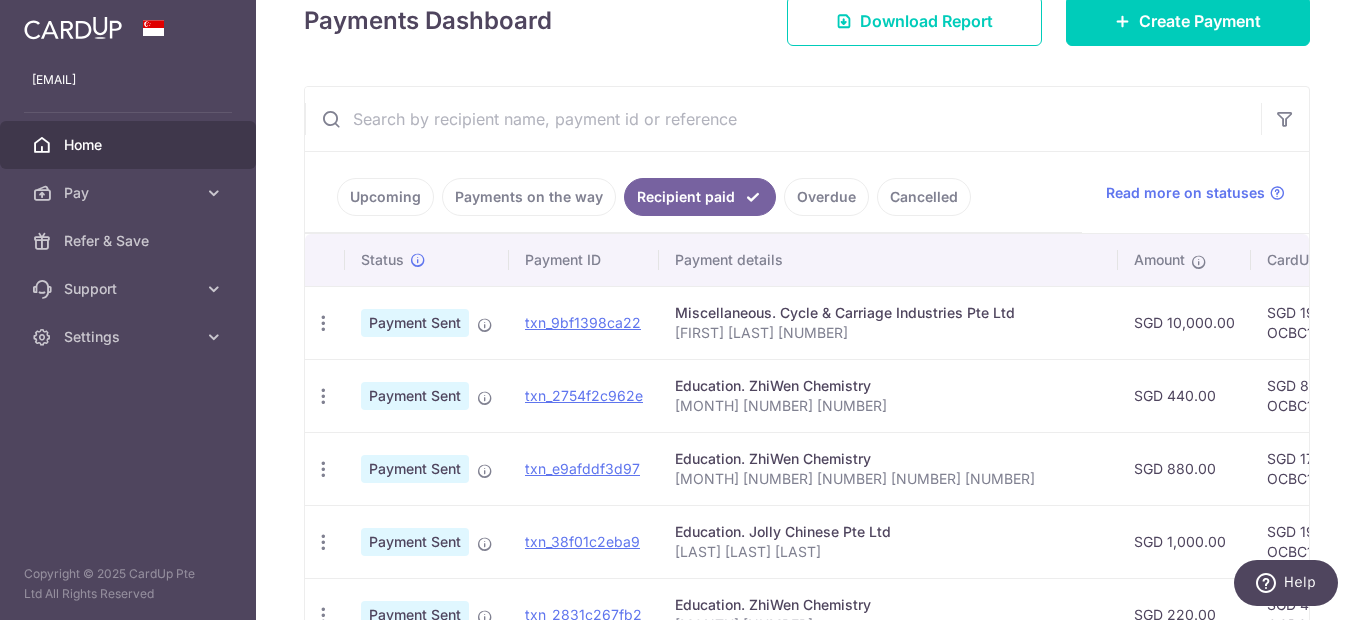 click on "June 5 10 12 18" at bounding box center (888, 479) 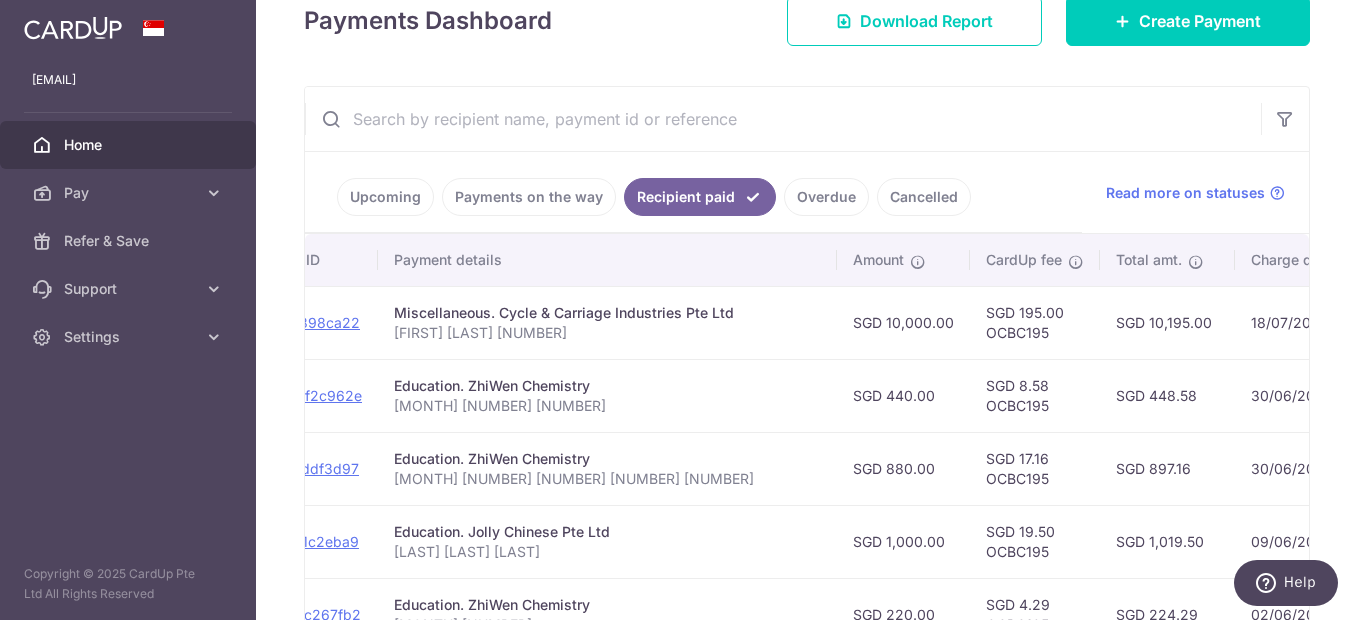 scroll, scrollTop: 0, scrollLeft: 320, axis: horizontal 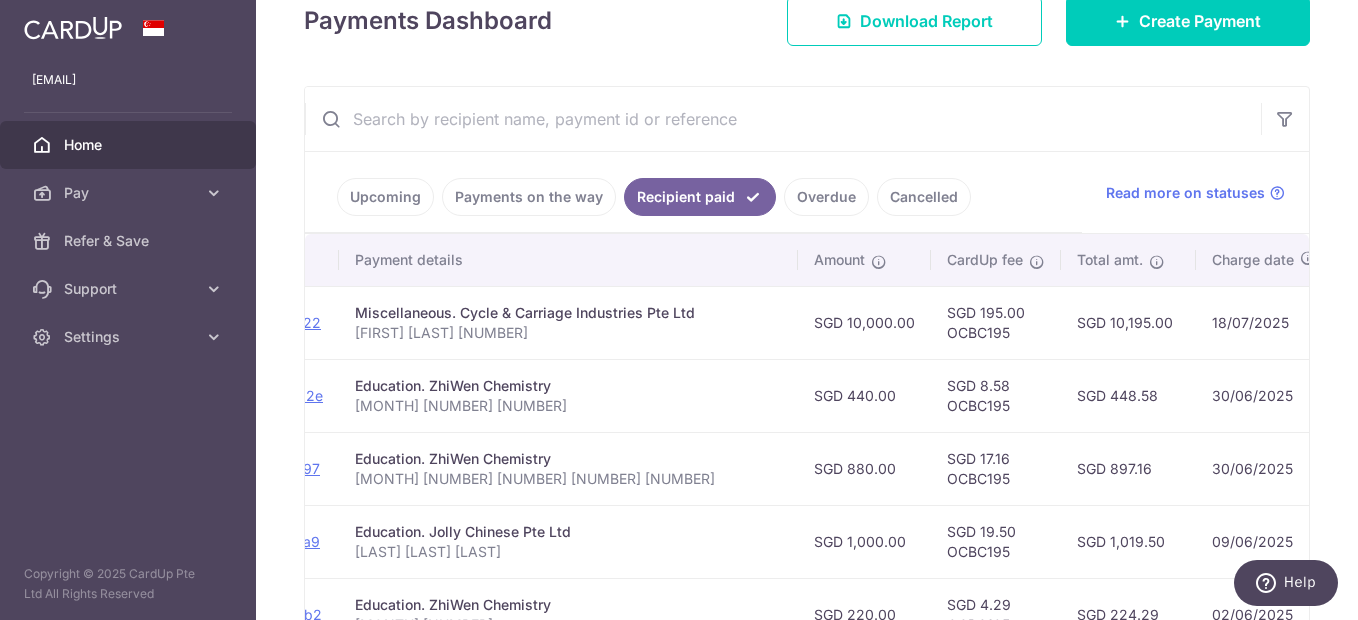 click on "Education. Jolly Chinese Pte Ltd" at bounding box center [568, 532] 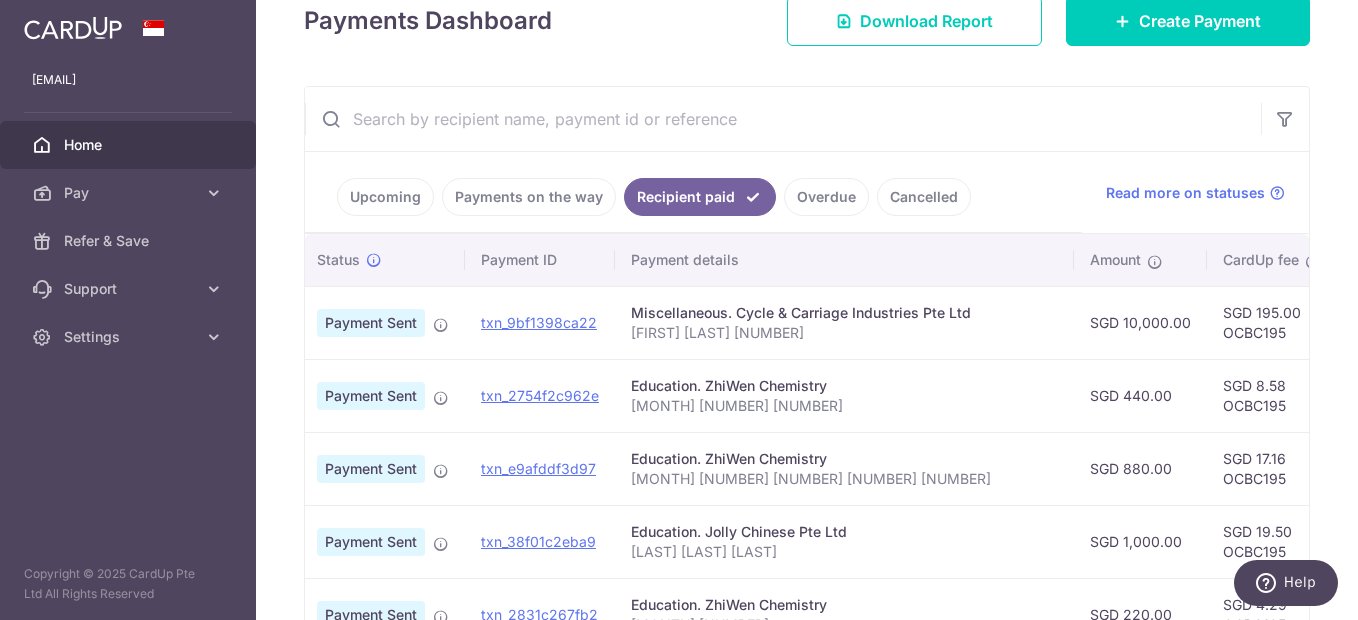 scroll, scrollTop: 0, scrollLeft: 0, axis: both 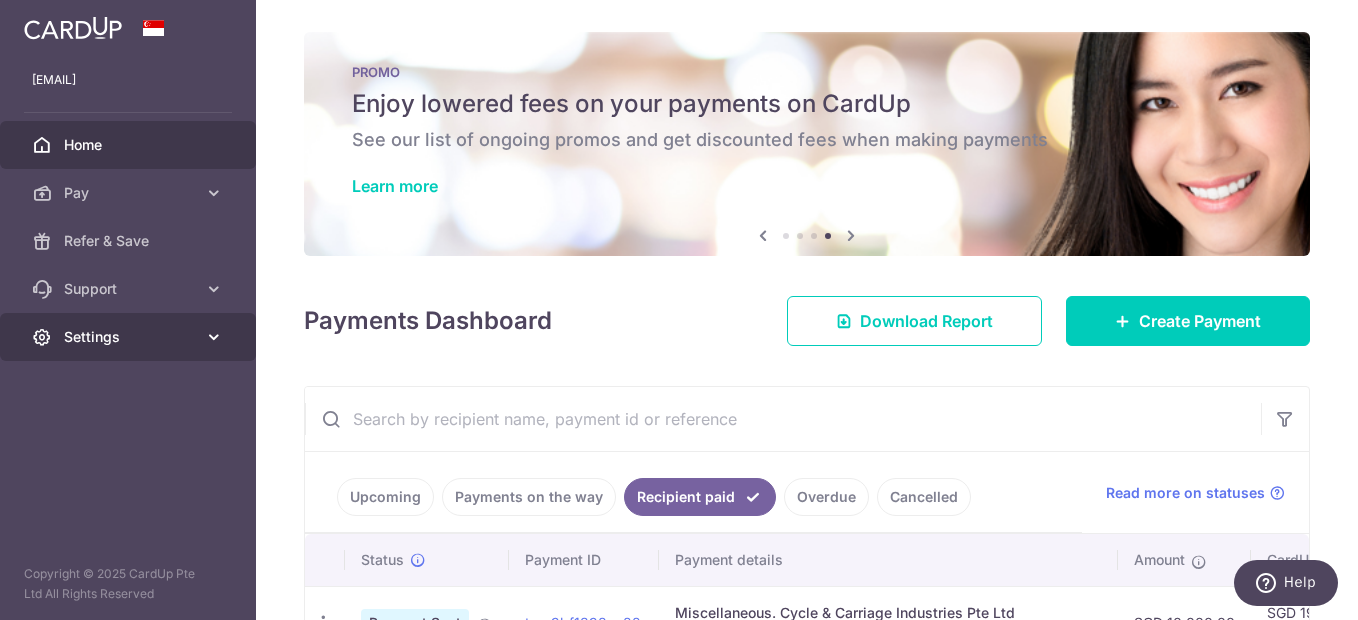 click on "Settings" at bounding box center (130, 337) 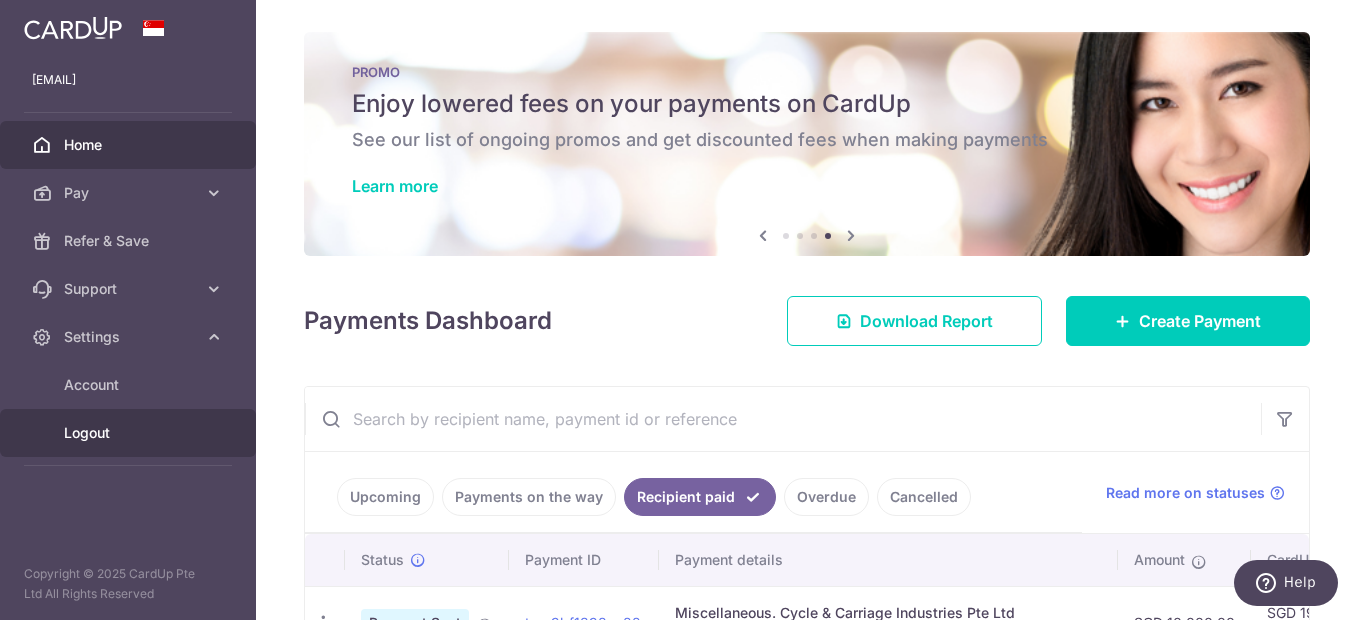 drag, startPoint x: 117, startPoint y: 427, endPoint x: 137, endPoint y: 440, distance: 23.853722 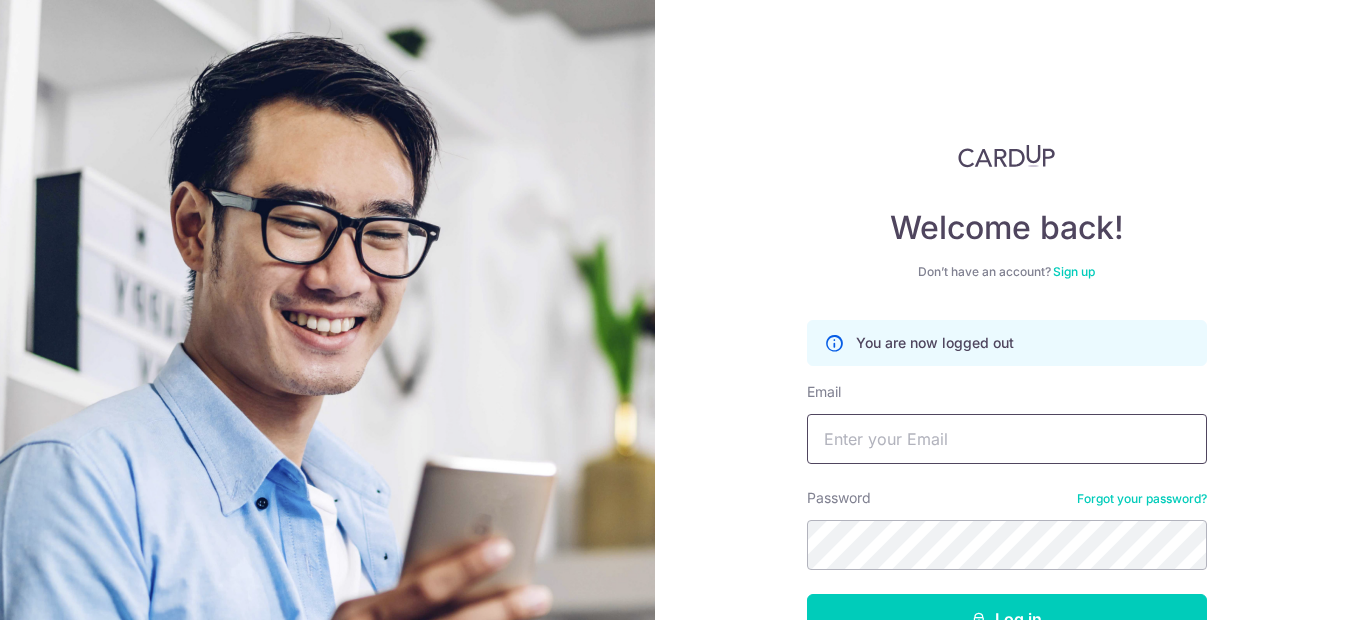 scroll, scrollTop: 0, scrollLeft: 0, axis: both 